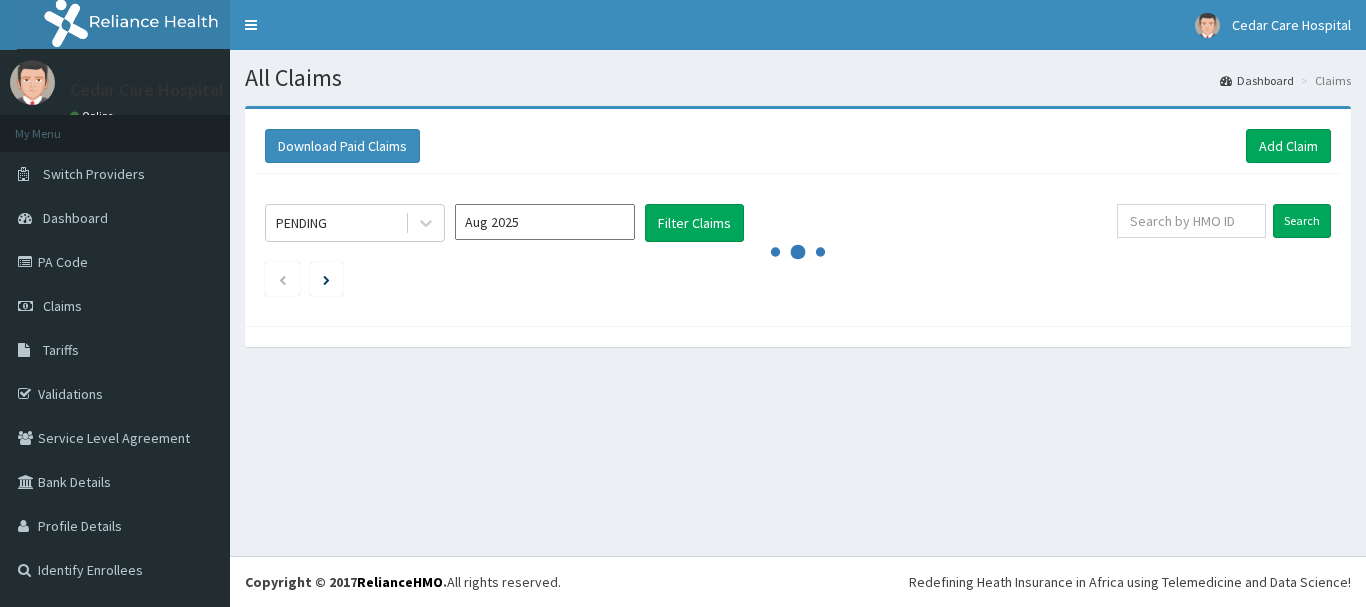 scroll, scrollTop: 0, scrollLeft: 0, axis: both 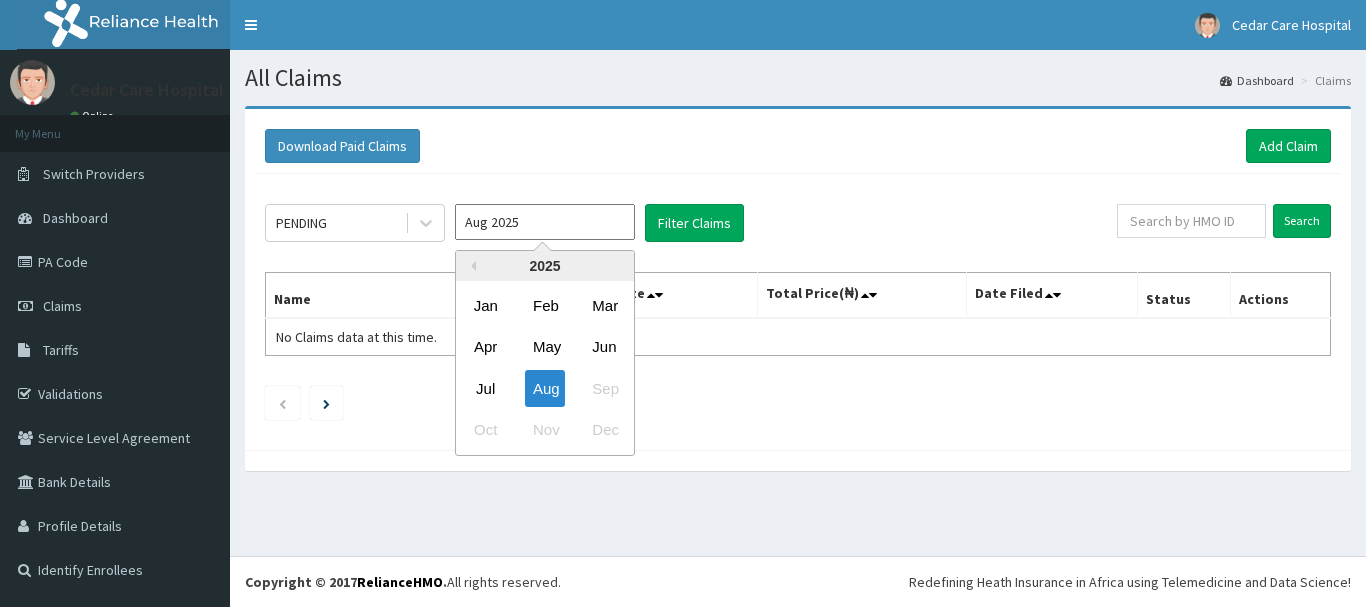 click on "Aug 2025" at bounding box center (545, 222) 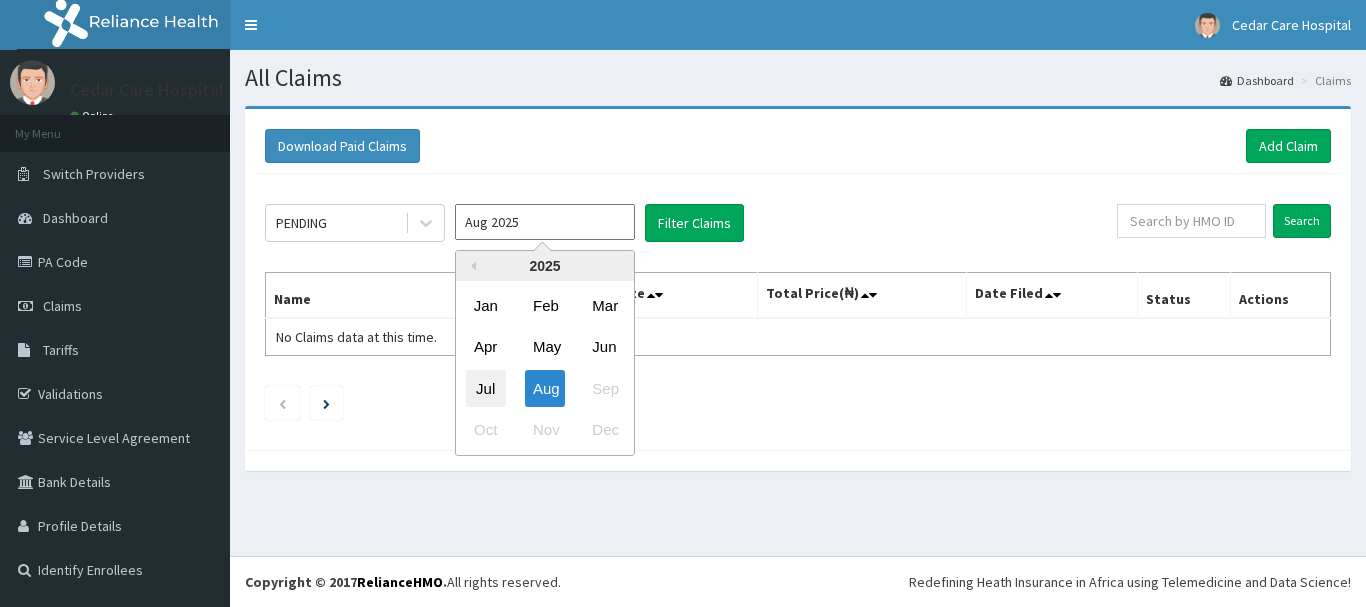 click on "Jul" at bounding box center (486, 388) 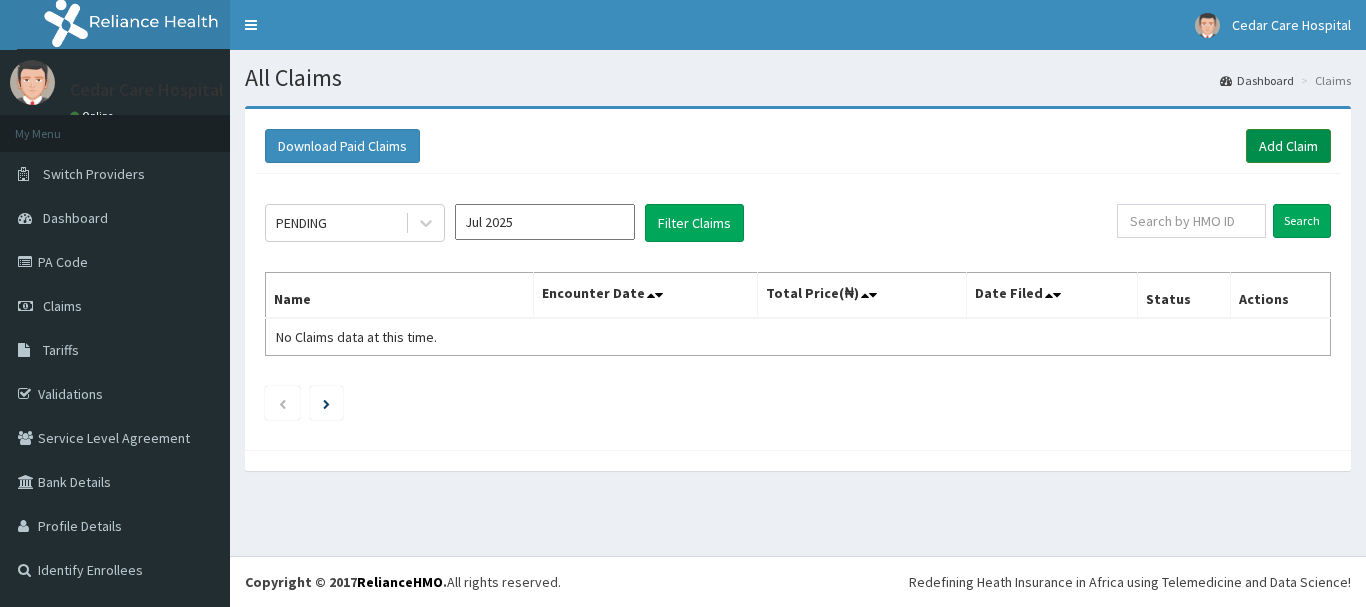 click on "Add Claim" at bounding box center [1288, 146] 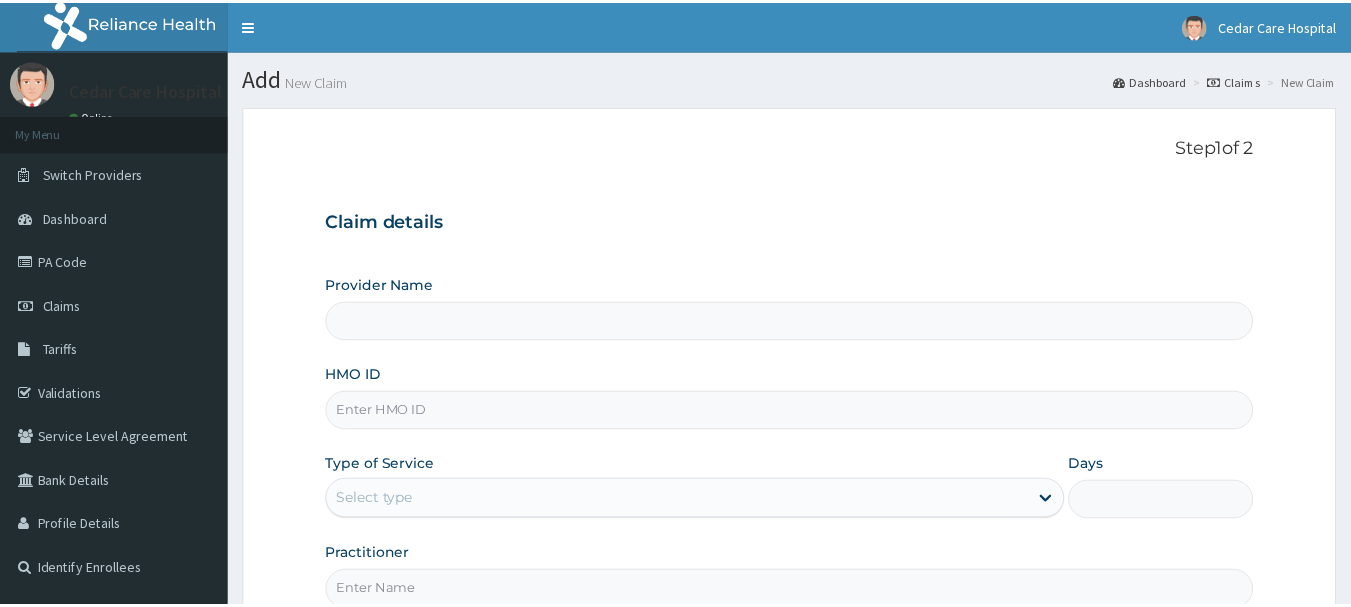 scroll, scrollTop: 0, scrollLeft: 0, axis: both 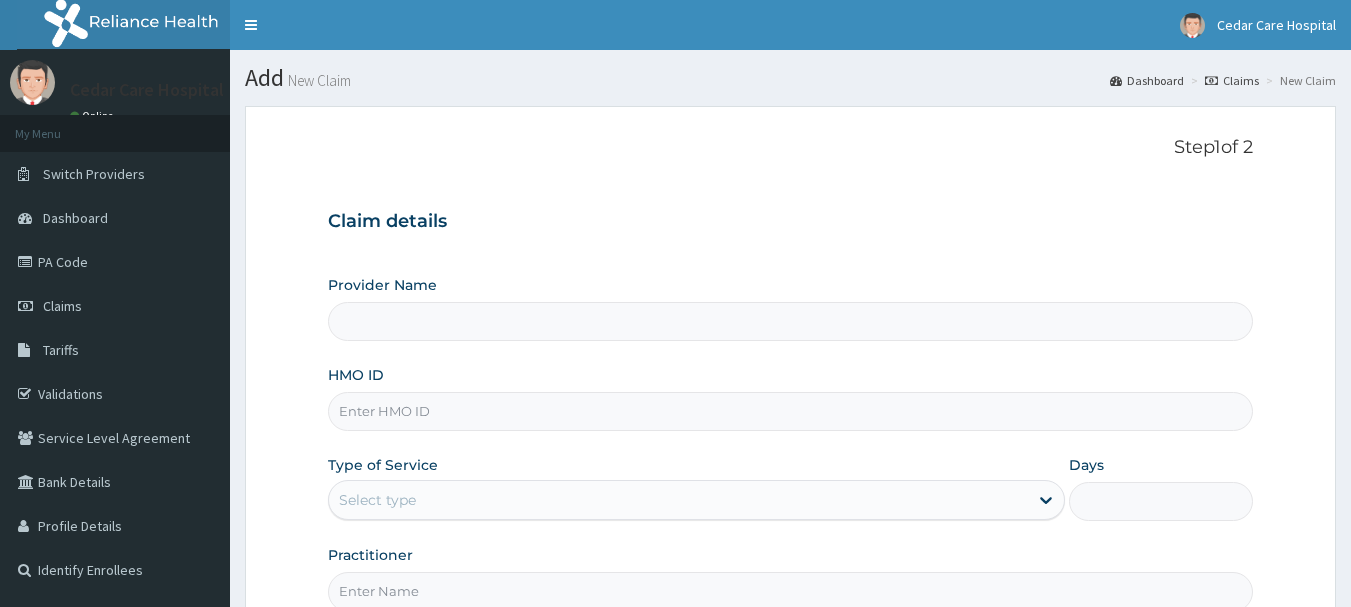 click on "Provider Name" at bounding box center (791, 321) 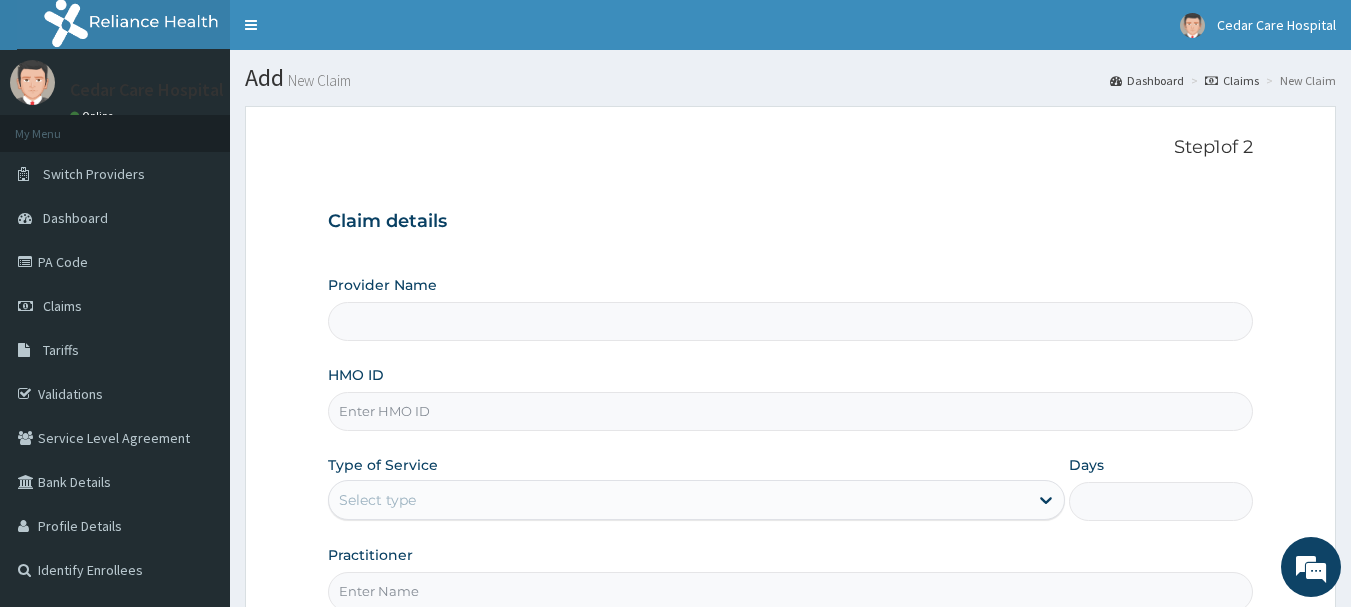 type on "Cedar Care Hospital" 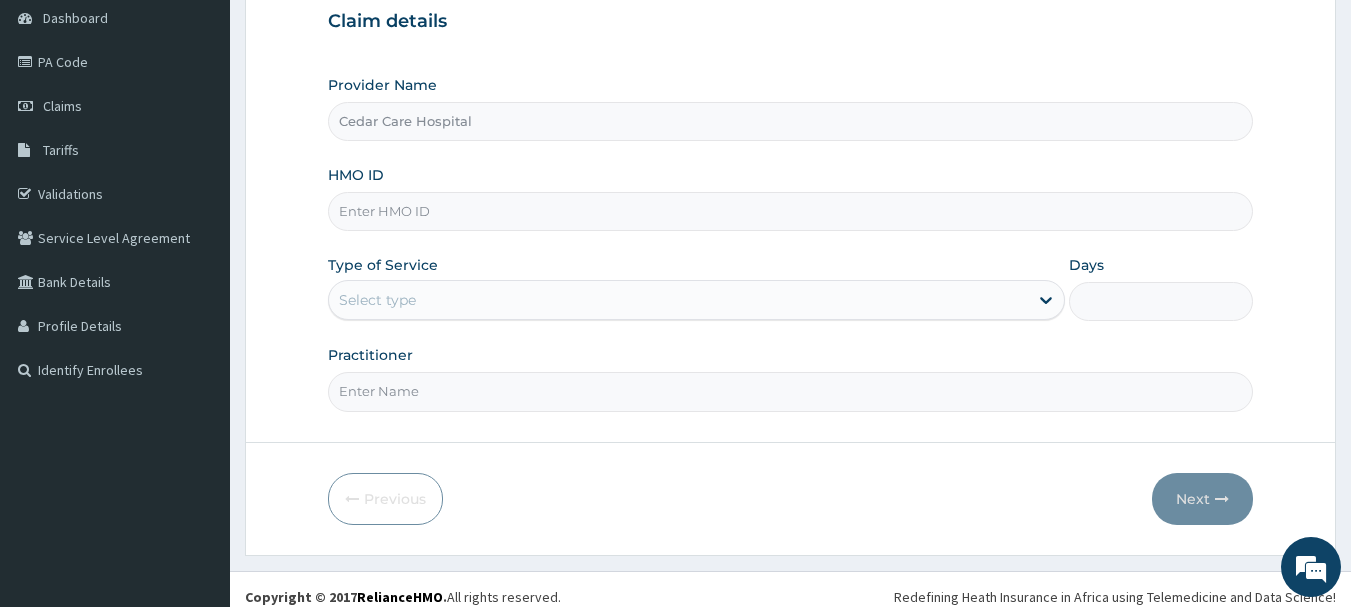 scroll, scrollTop: 215, scrollLeft: 0, axis: vertical 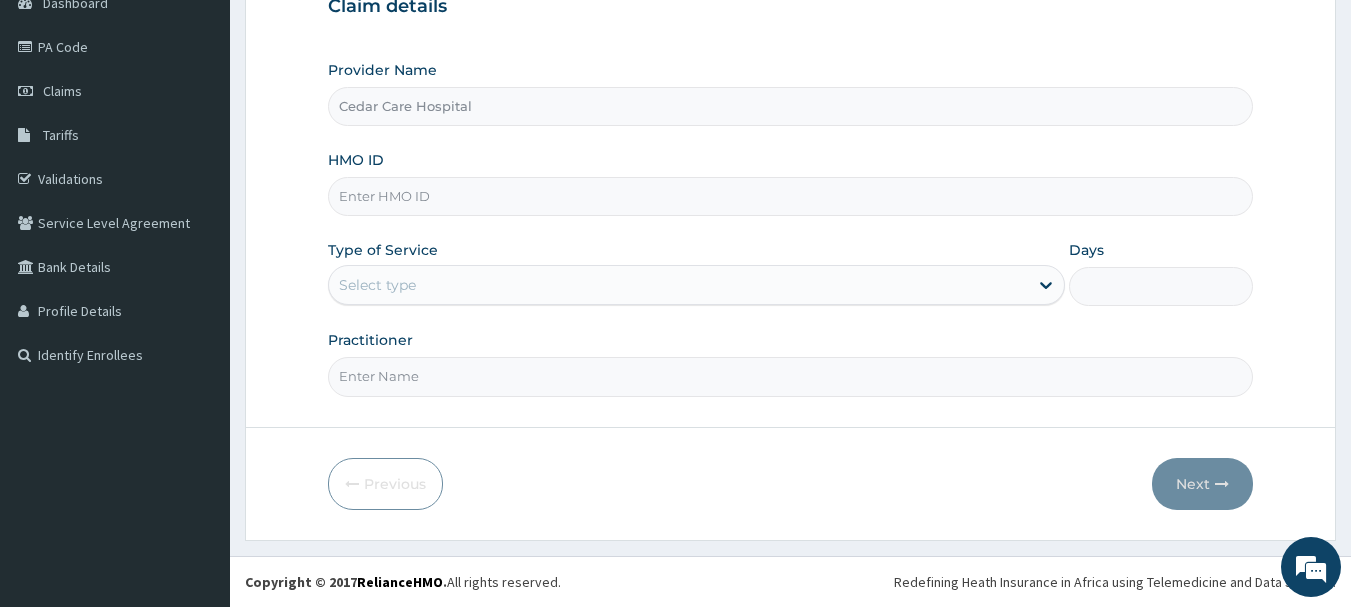 click on "HMO ID" at bounding box center (791, 196) 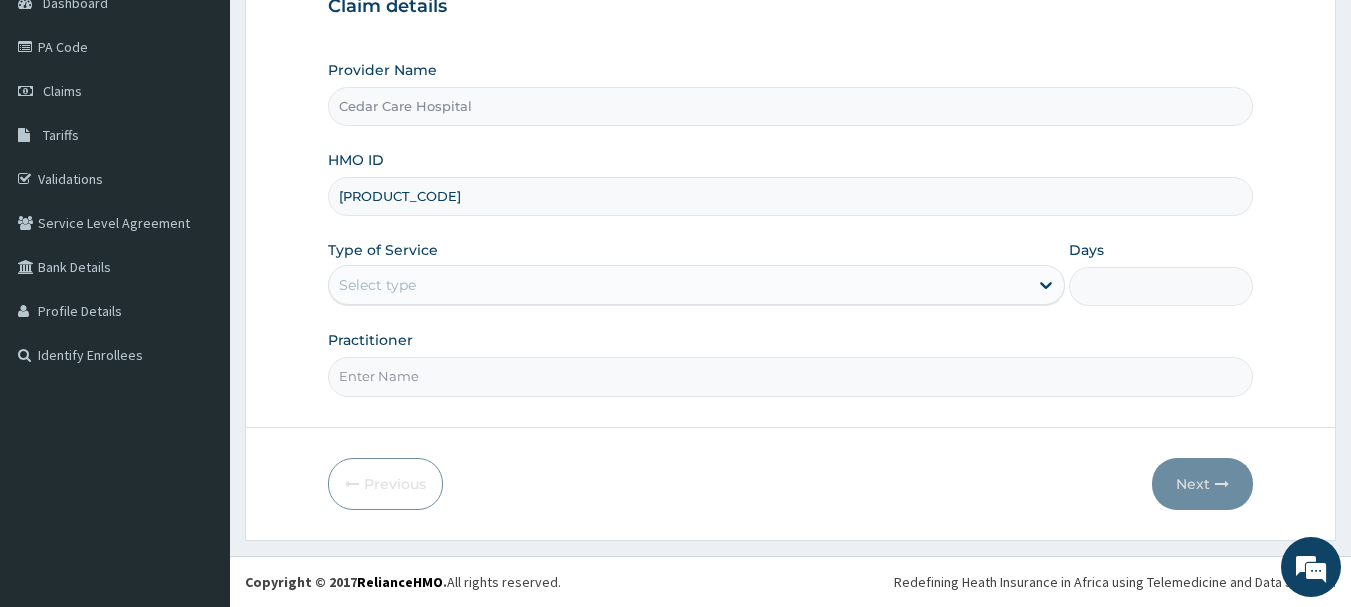 scroll, scrollTop: 0, scrollLeft: 0, axis: both 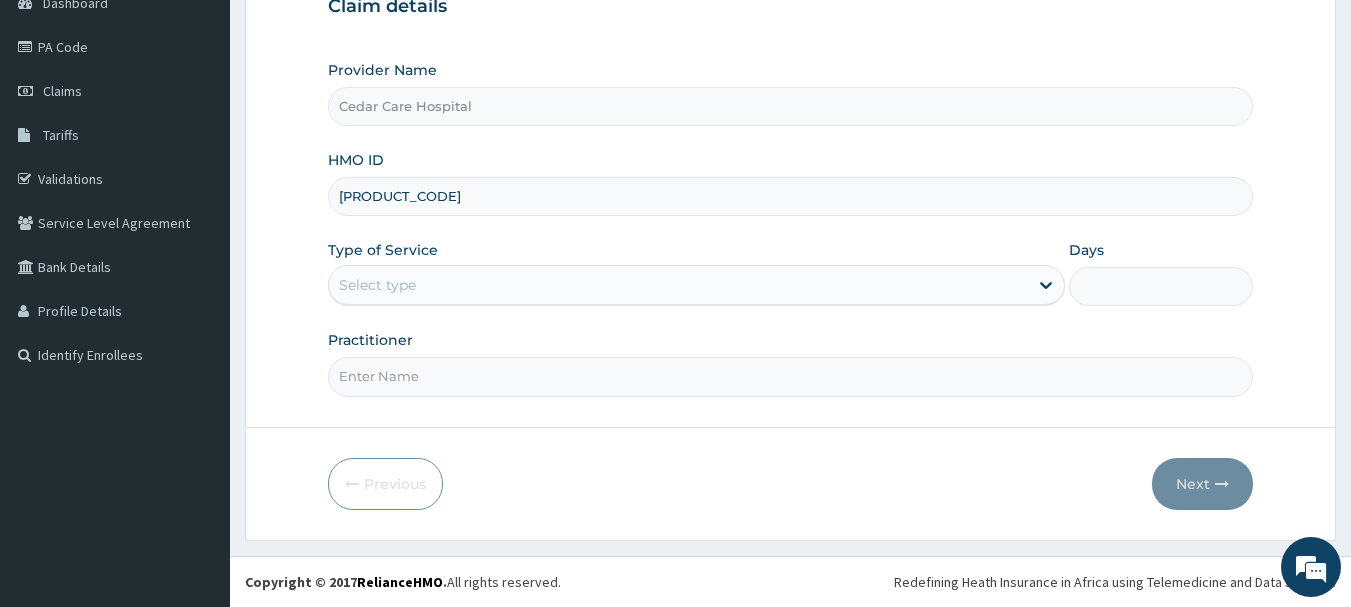 type on "GBM/10070/A" 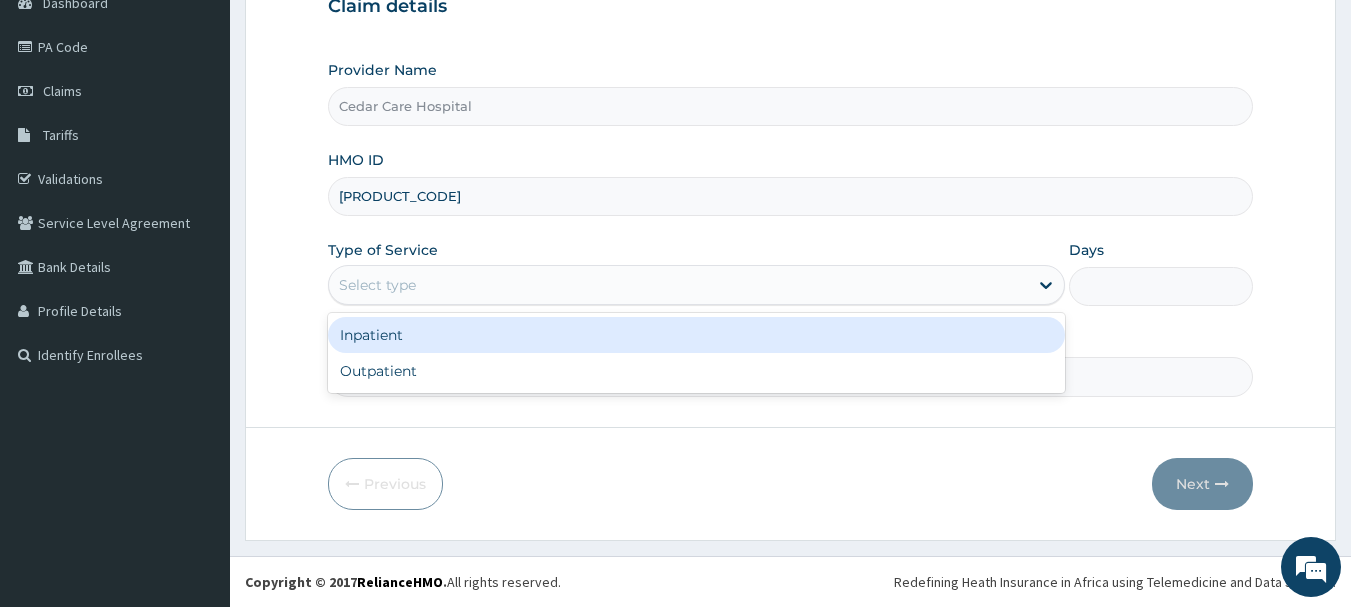 click on "Select type" at bounding box center [678, 285] 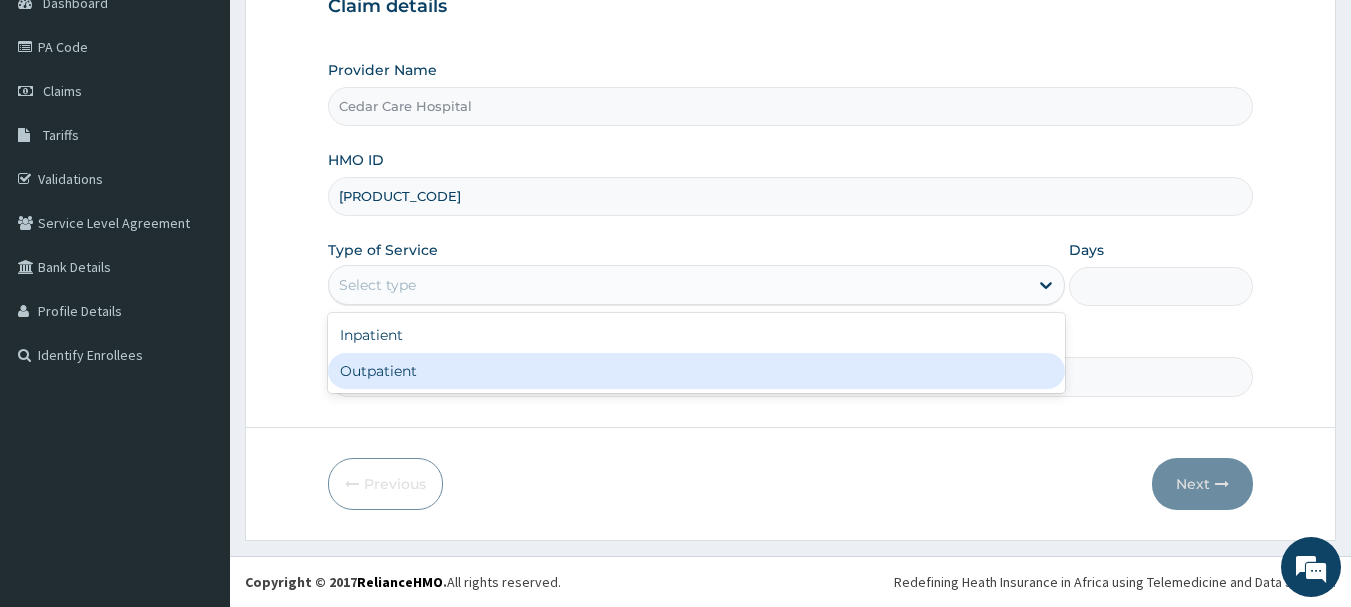 click on "Outpatient" at bounding box center (696, 371) 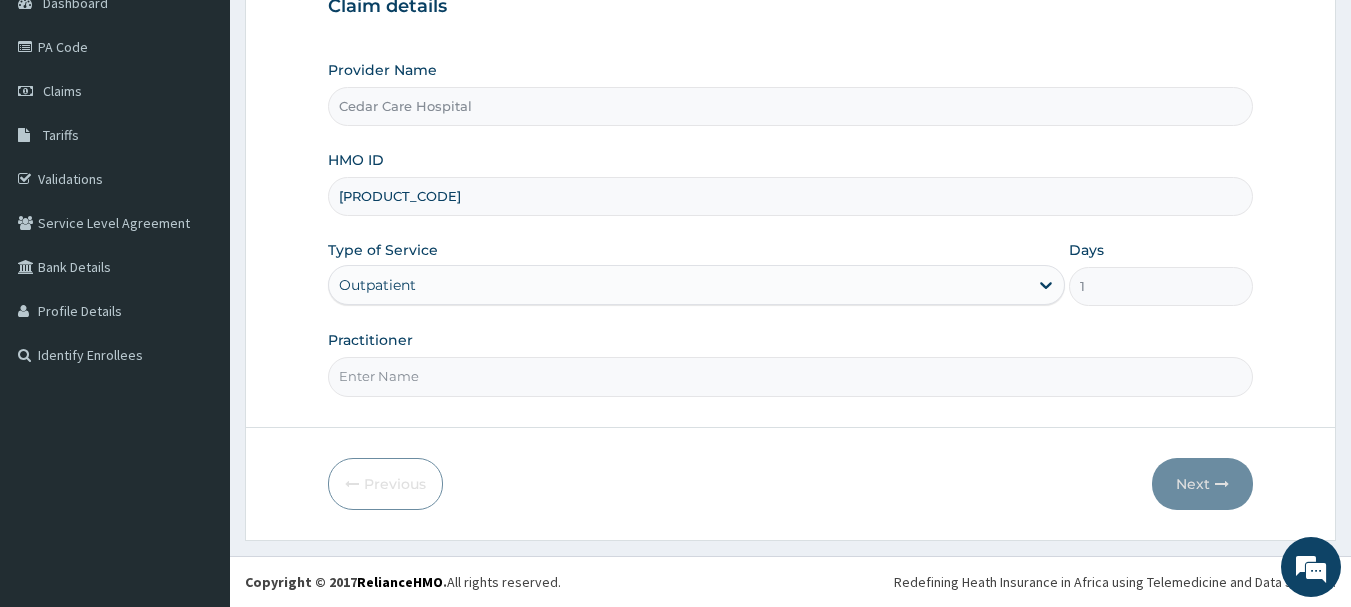 click on "Practitioner" at bounding box center (791, 376) 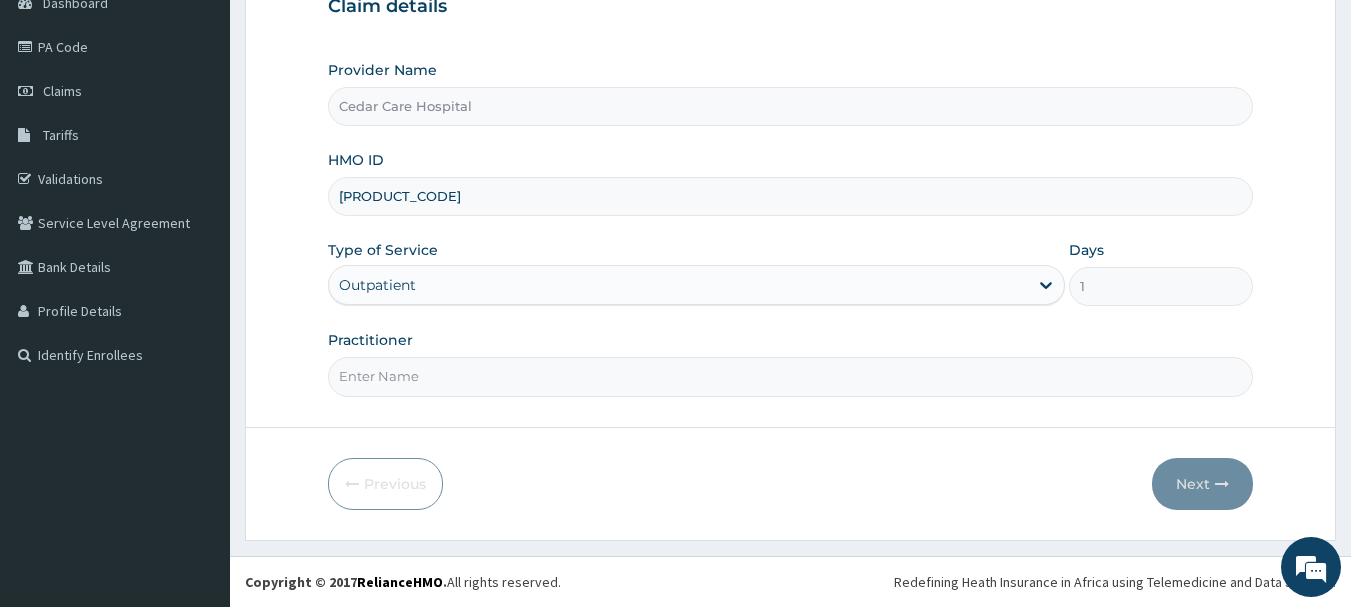 type on "DR MBA" 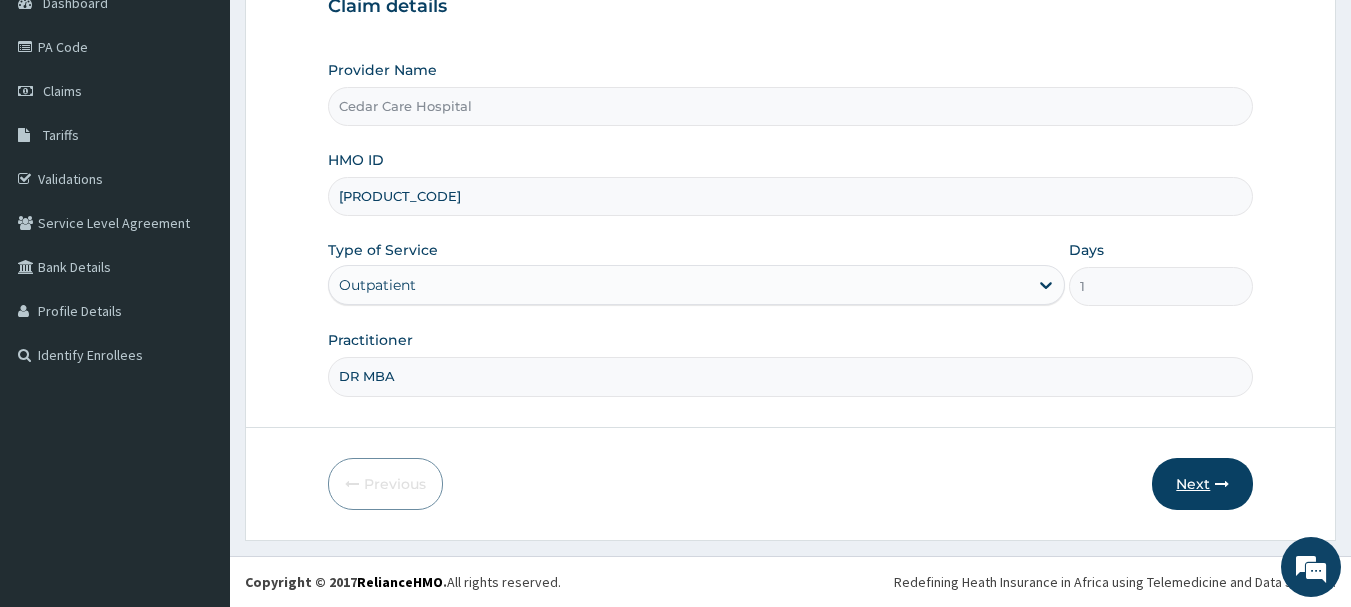 click on "Next" at bounding box center [1202, 484] 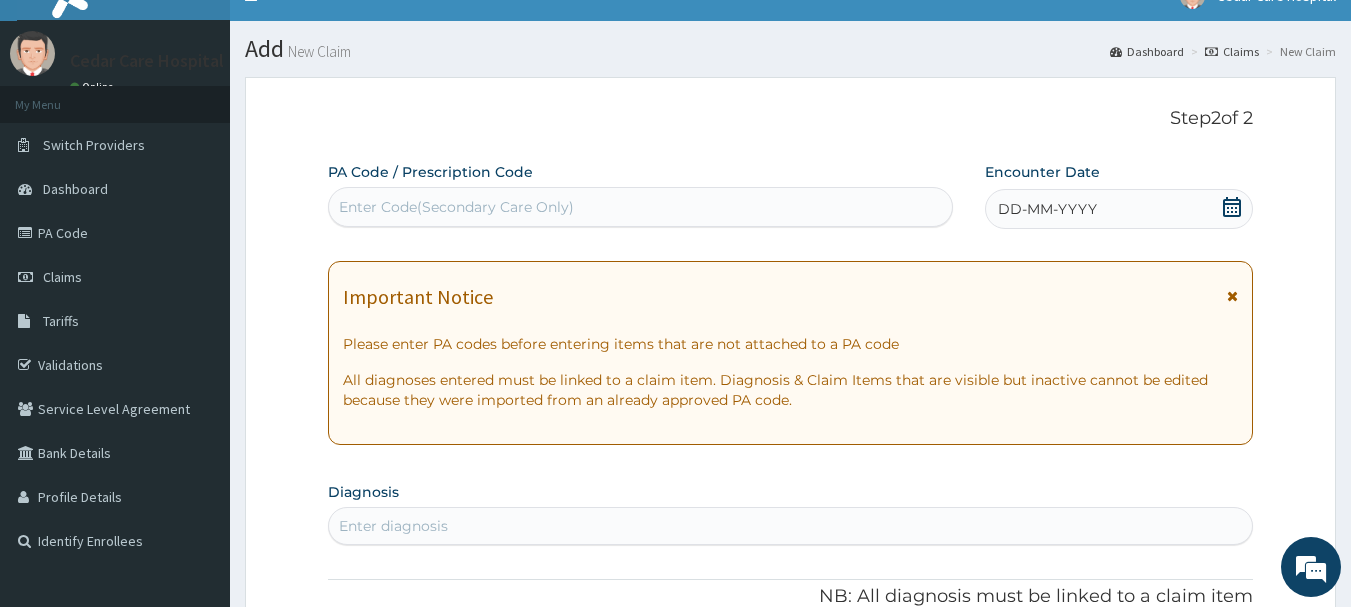 scroll, scrollTop: 0, scrollLeft: 0, axis: both 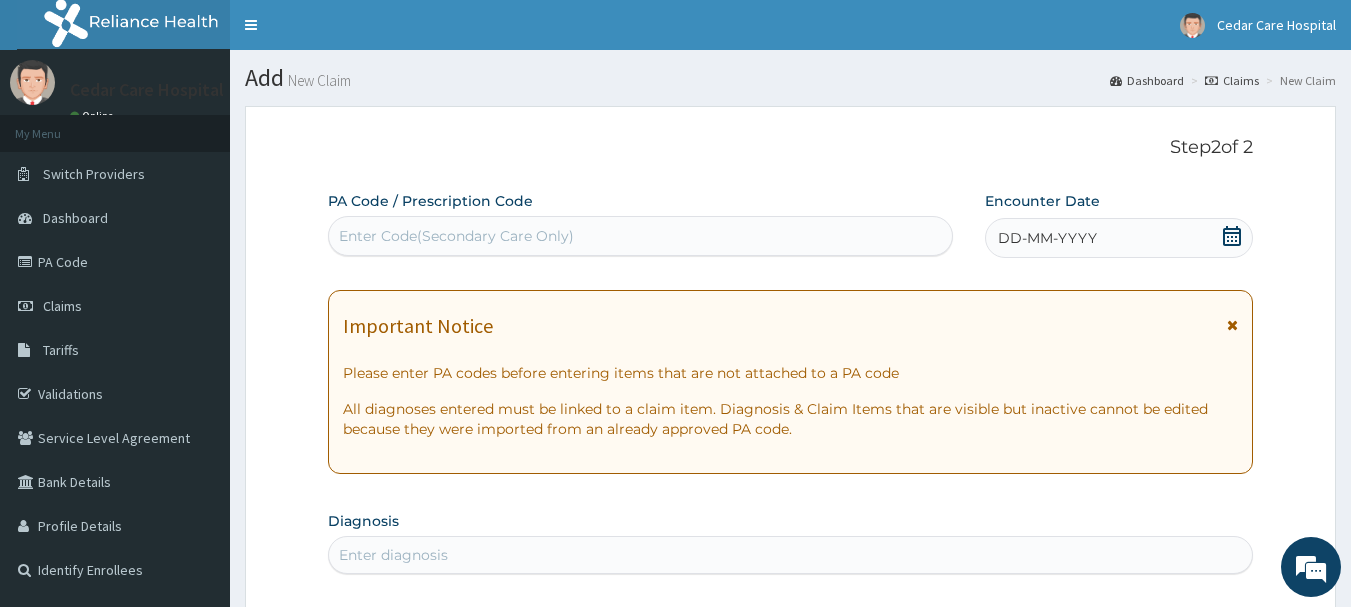 click on "Enter Code(Secondary Care Only)" at bounding box center [641, 236] 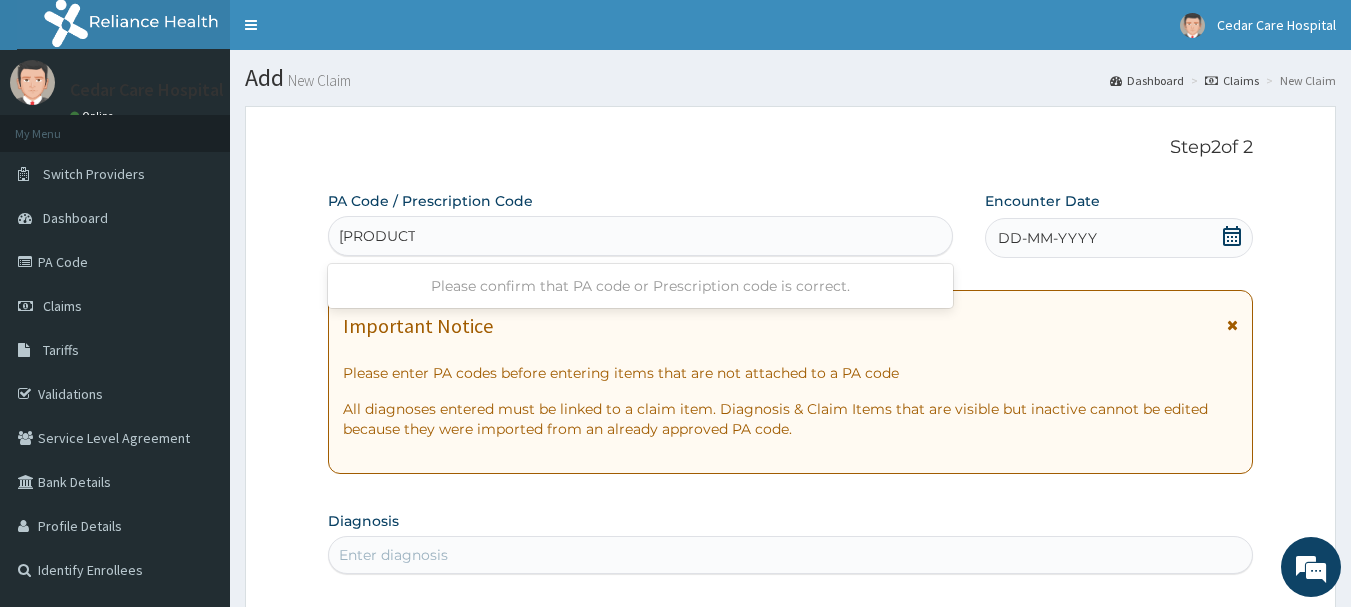 type on "PA/D68ABB" 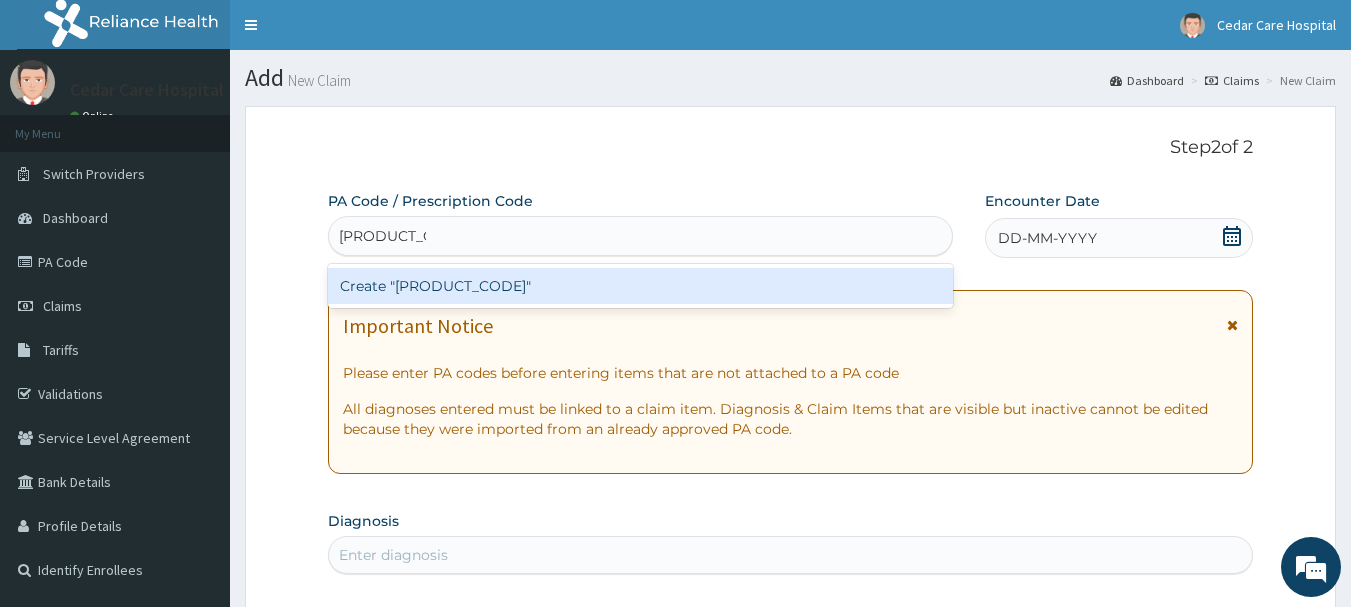 click on "Create "PA/D68ABB"" at bounding box center [641, 286] 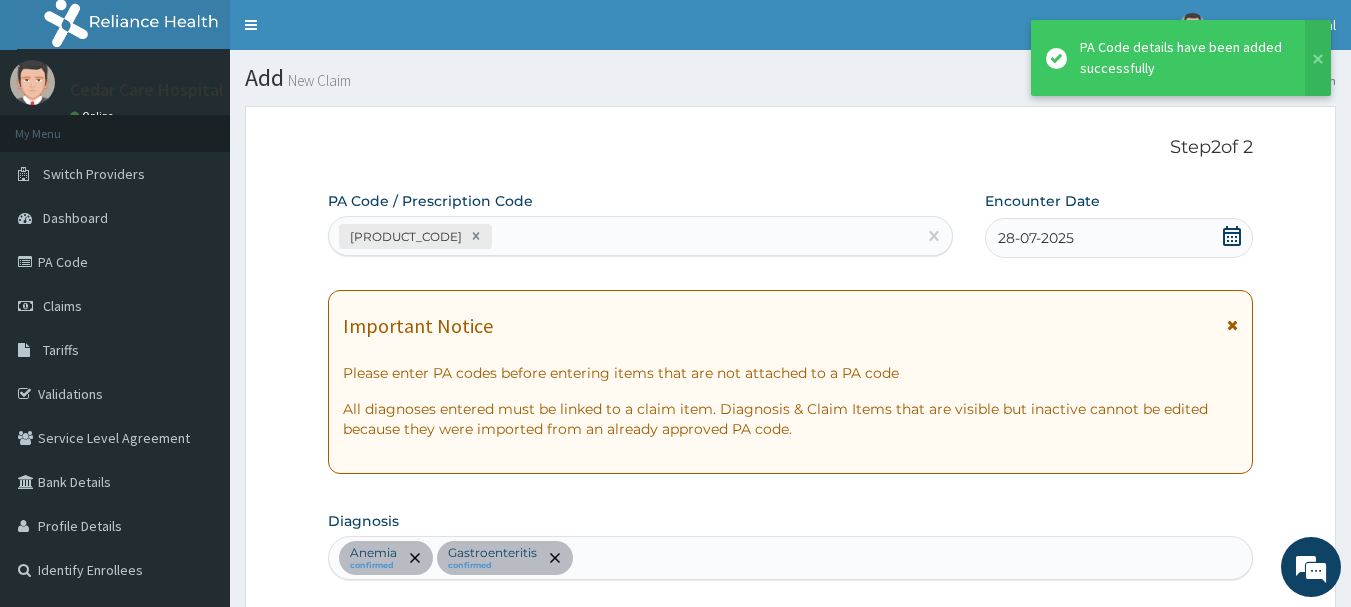 scroll, scrollTop: 747, scrollLeft: 0, axis: vertical 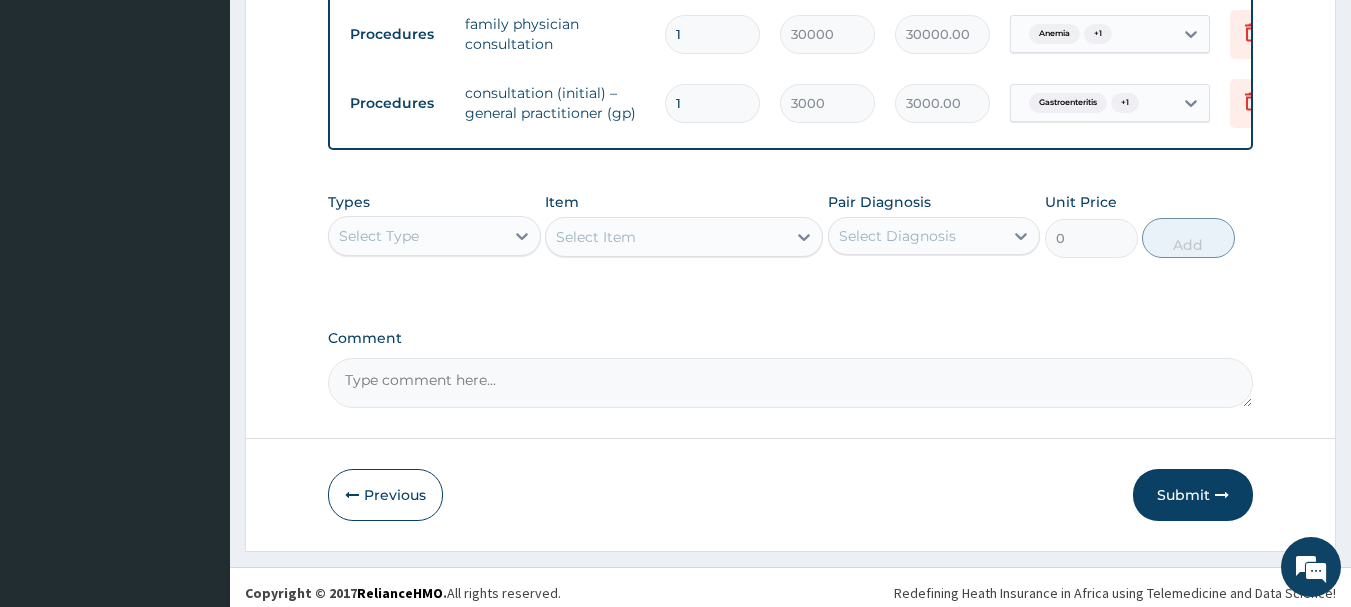 click on "Comment" at bounding box center [791, 383] 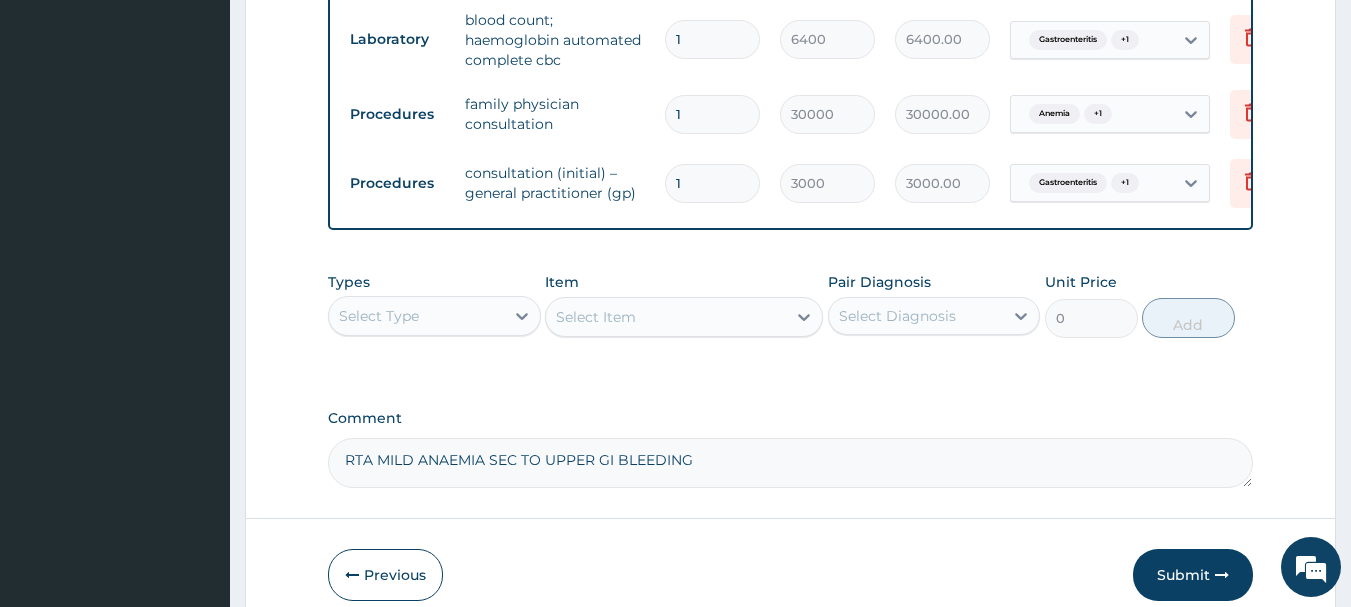 scroll, scrollTop: 747, scrollLeft: 0, axis: vertical 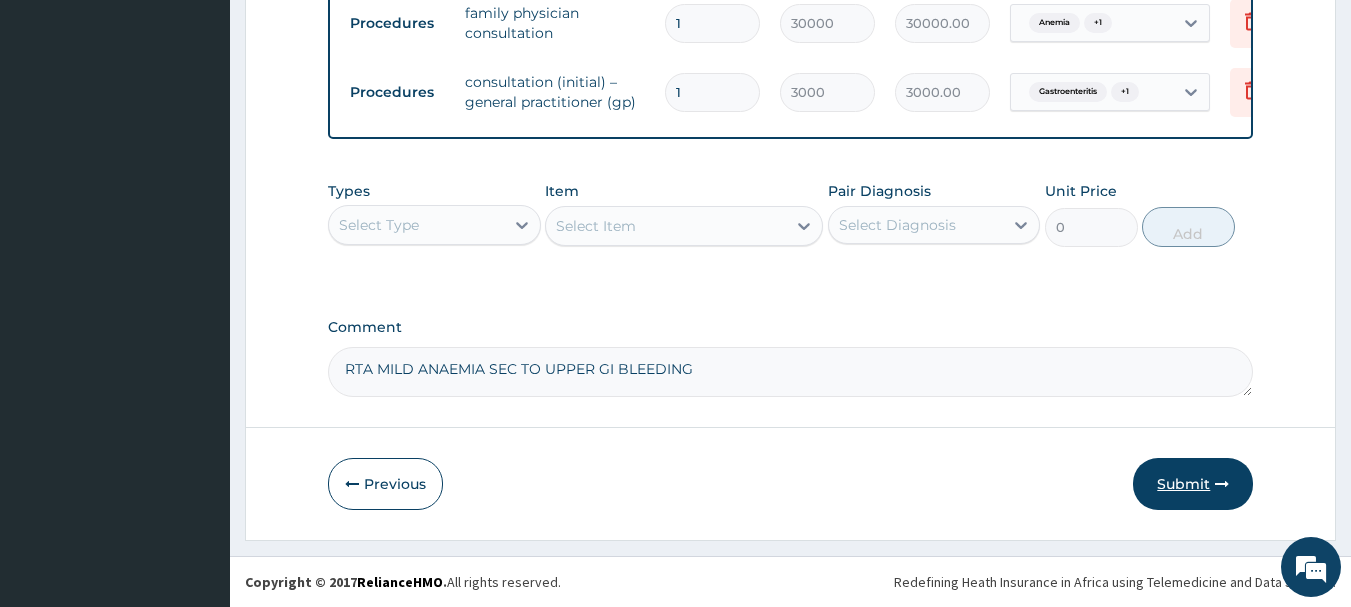 type on "RTA MILD ANAEMIA SEC TO UPPER GI BLEEDING" 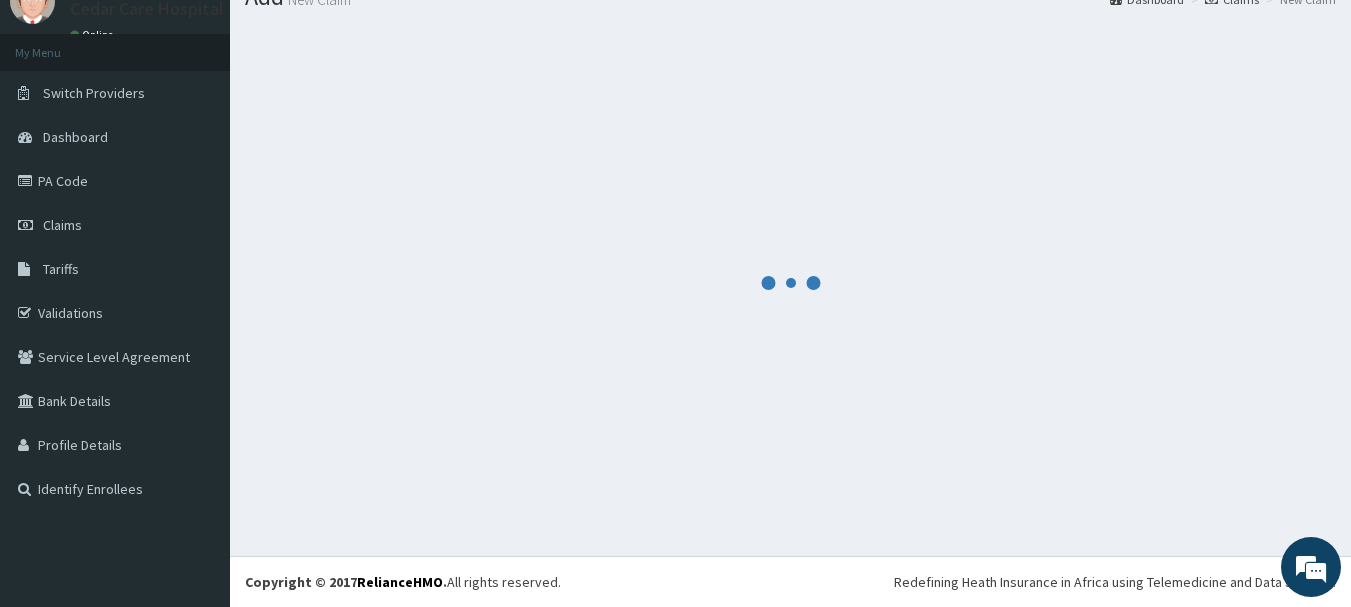 scroll, scrollTop: 973, scrollLeft: 0, axis: vertical 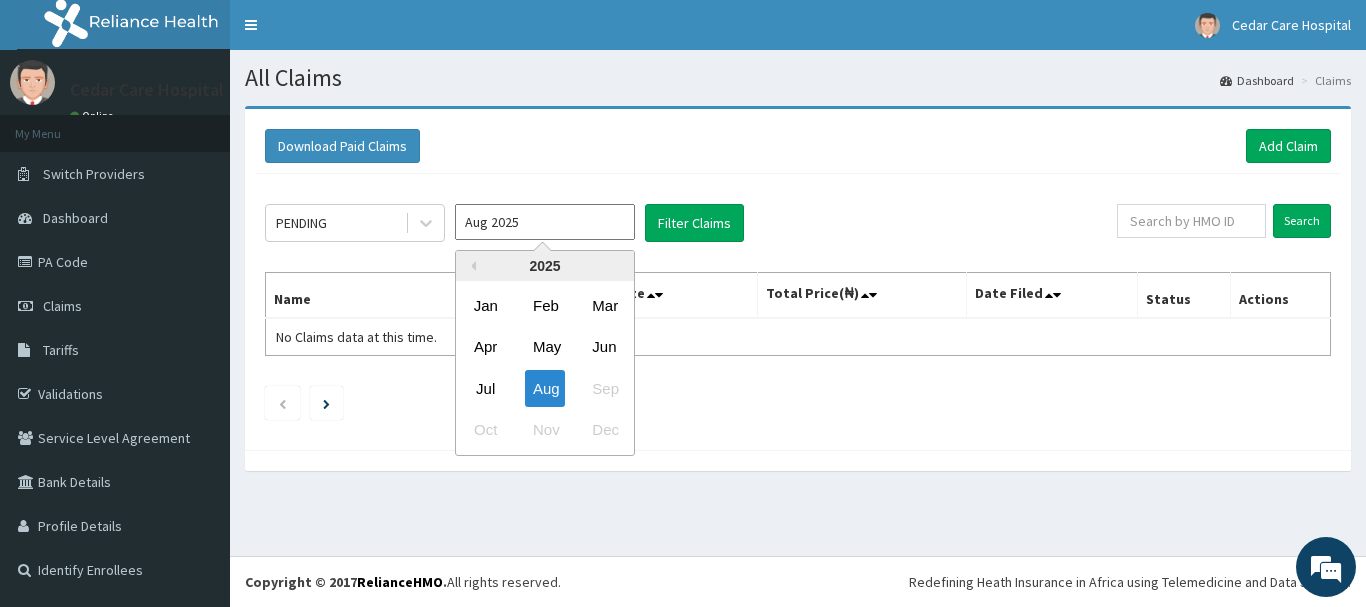 click on "Aug 2025" at bounding box center (545, 222) 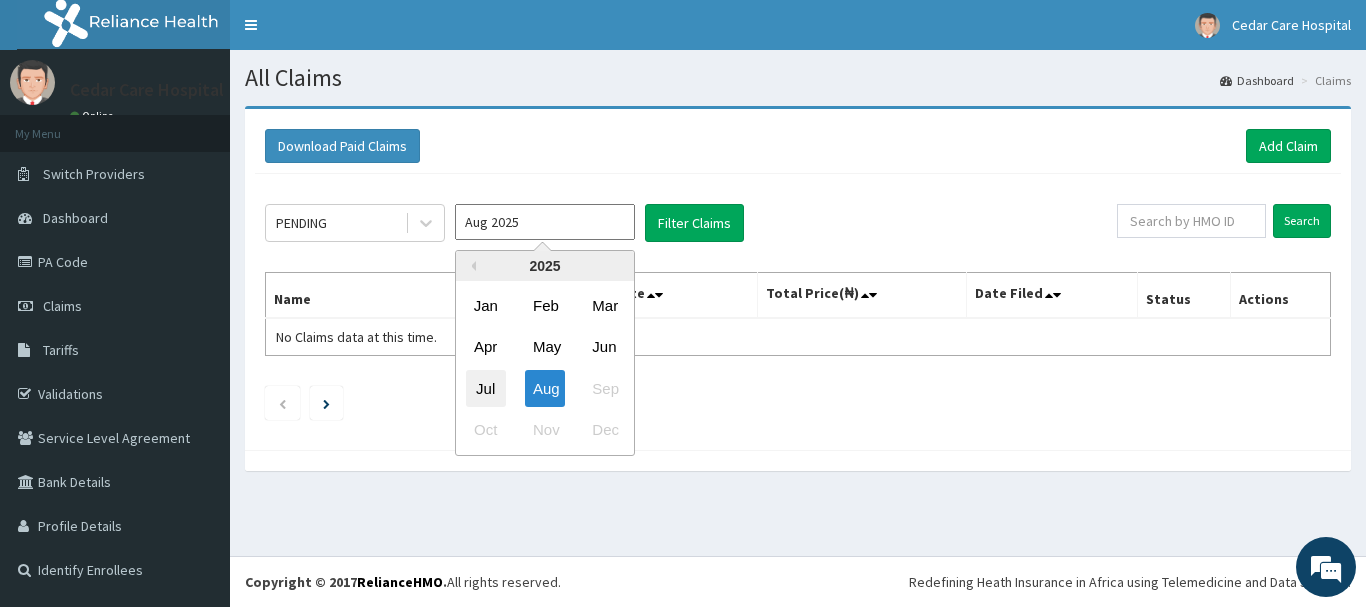 click on "Jul" at bounding box center [486, 388] 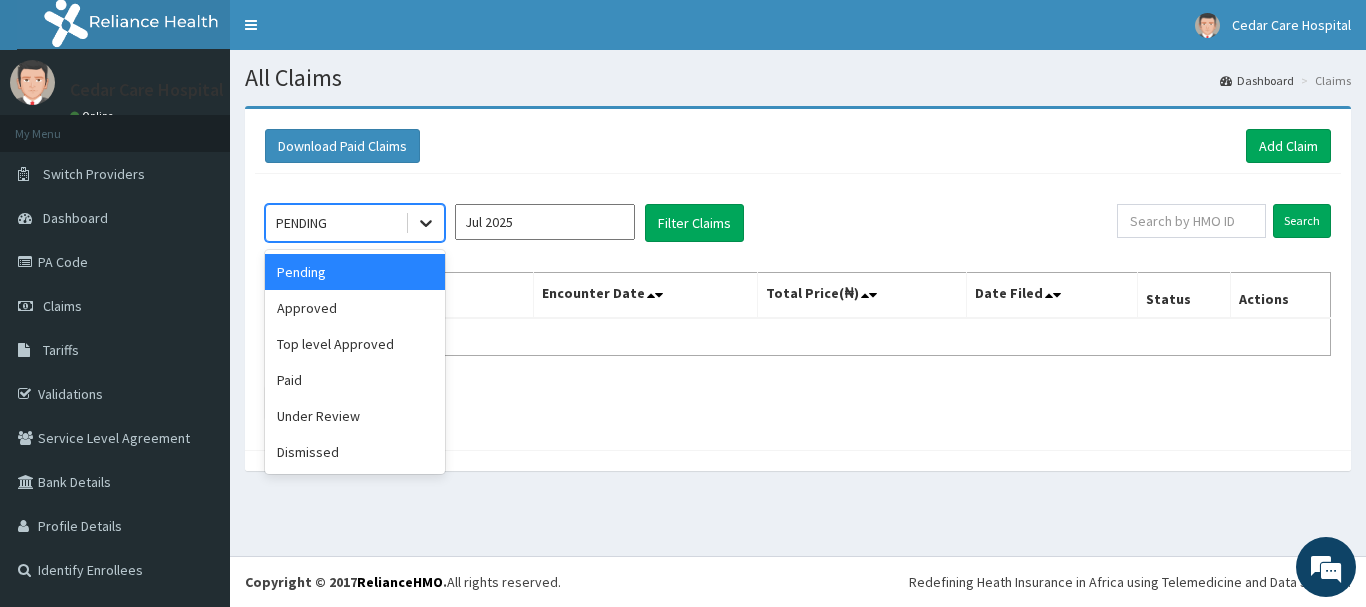 click 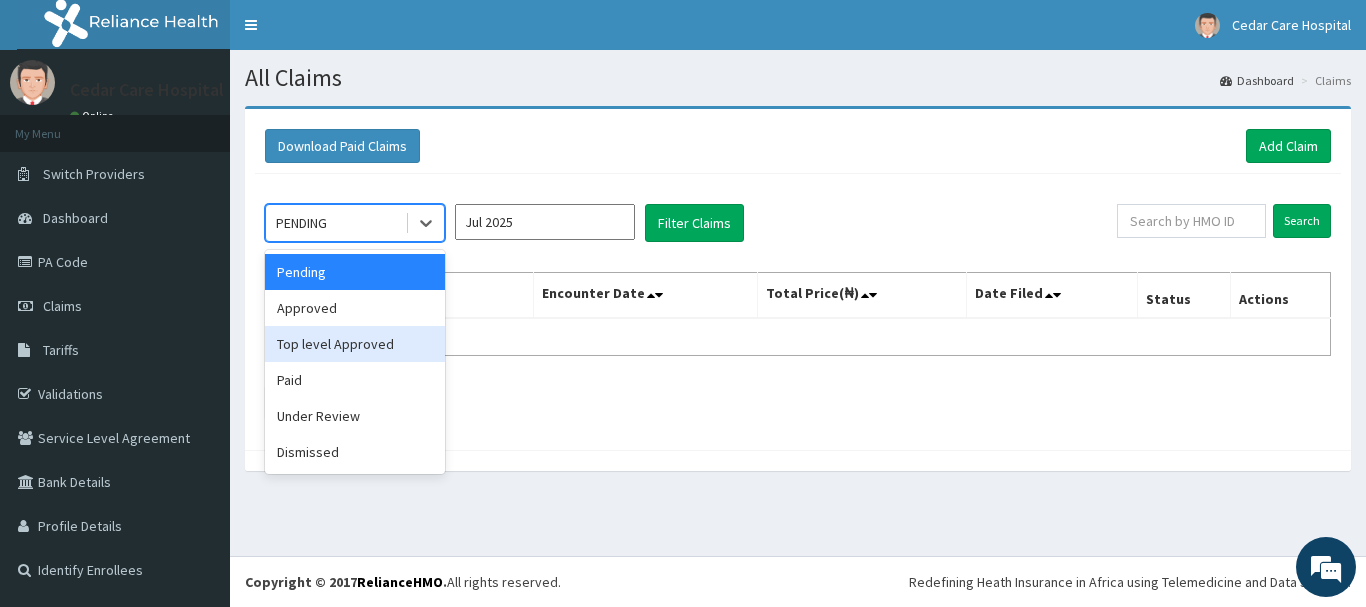 click on "Top level Approved" at bounding box center [355, 344] 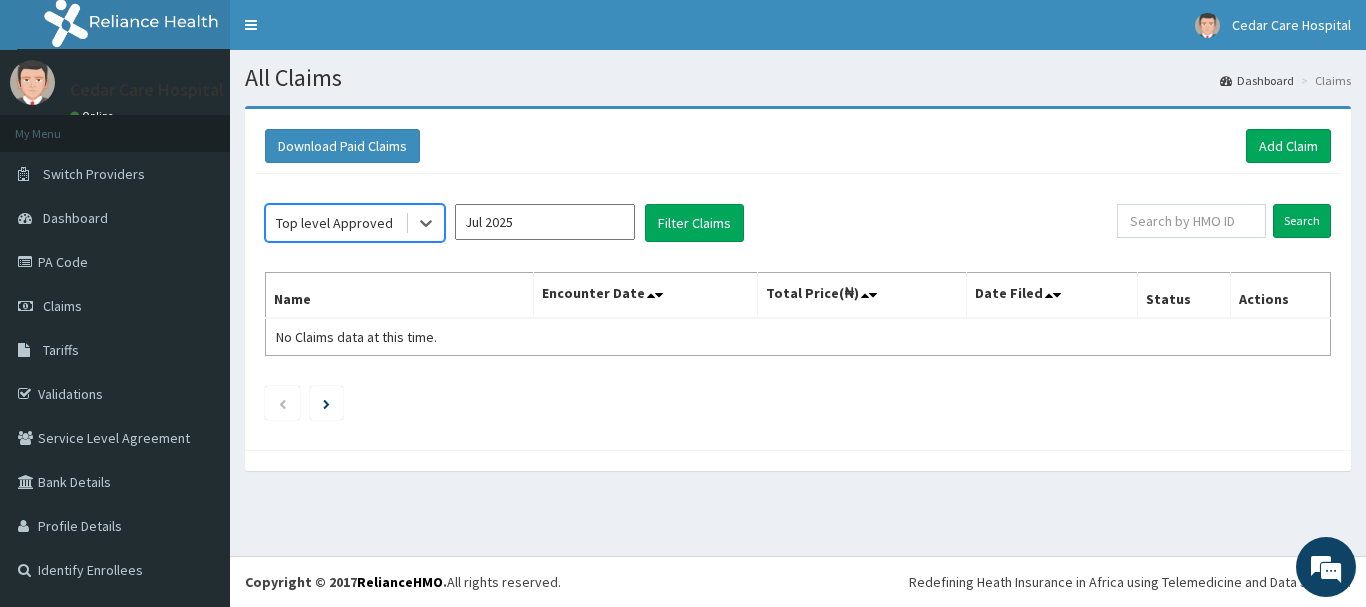 click on "Top level Approved" at bounding box center (334, 223) 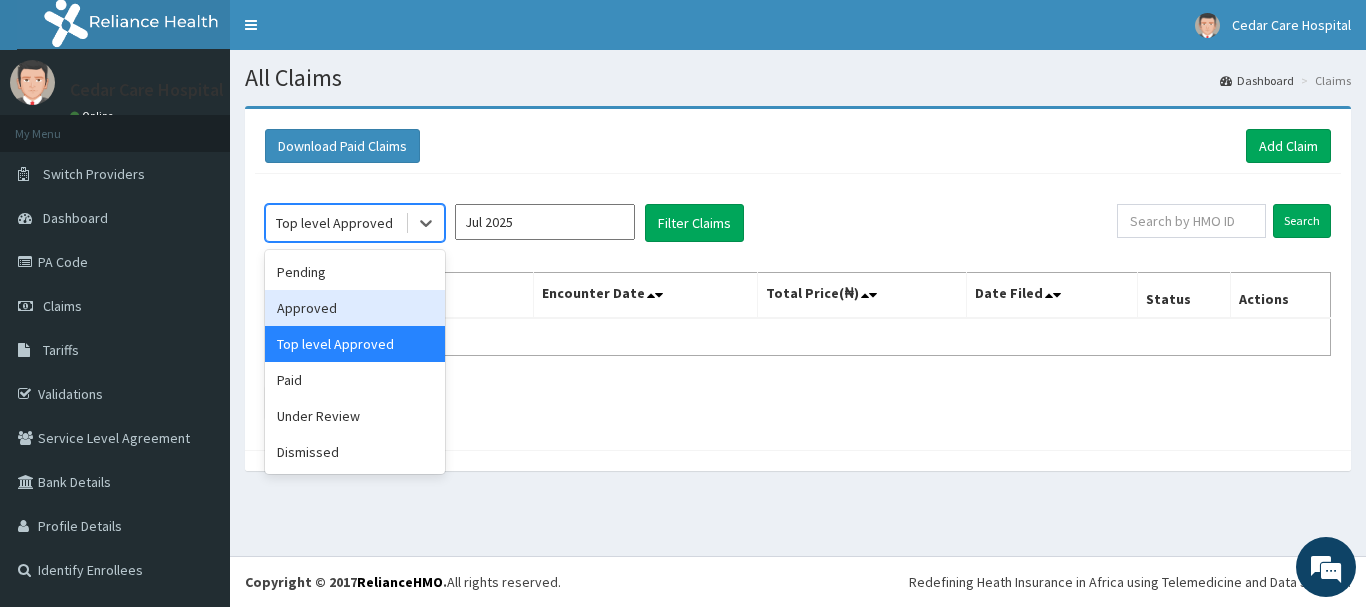 click on "Approved" at bounding box center (355, 308) 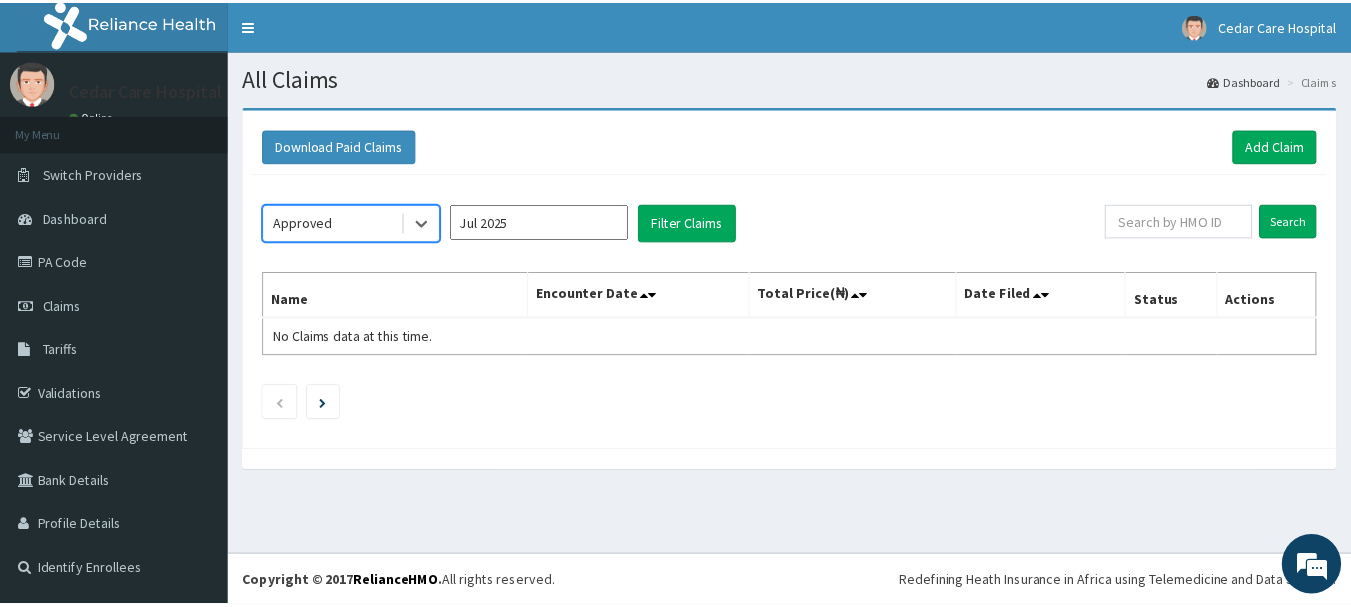 scroll, scrollTop: 0, scrollLeft: 0, axis: both 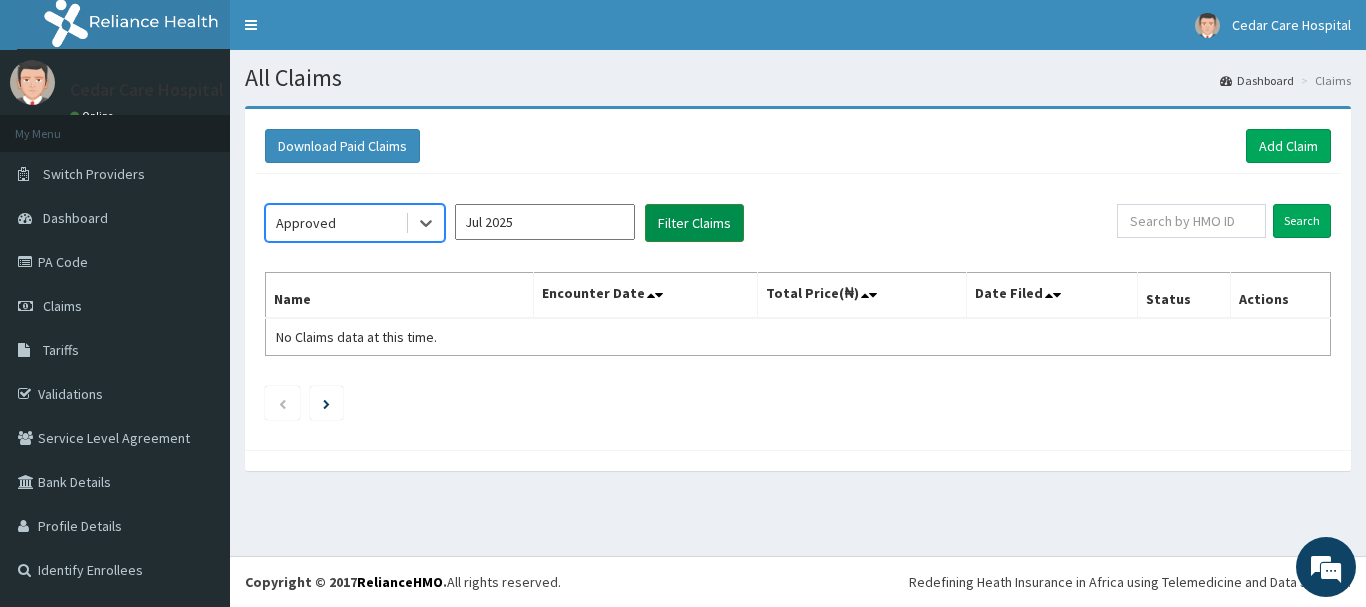 click on "Filter Claims" at bounding box center (694, 223) 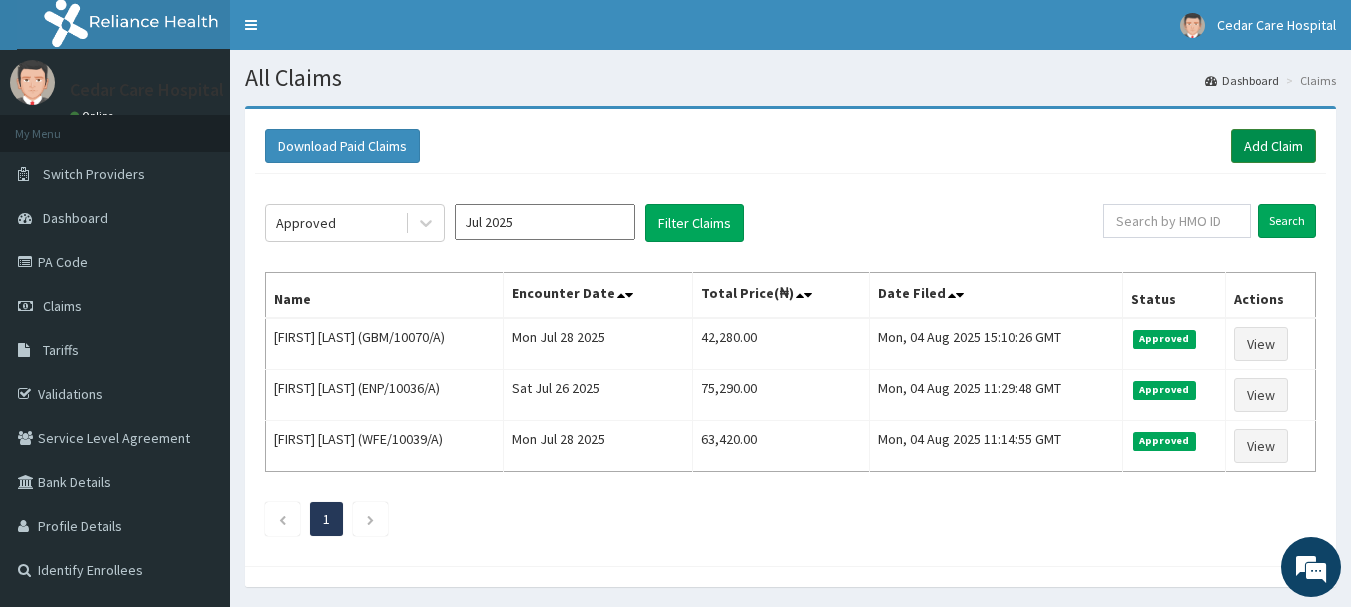 click on "Add Claim" at bounding box center (1273, 146) 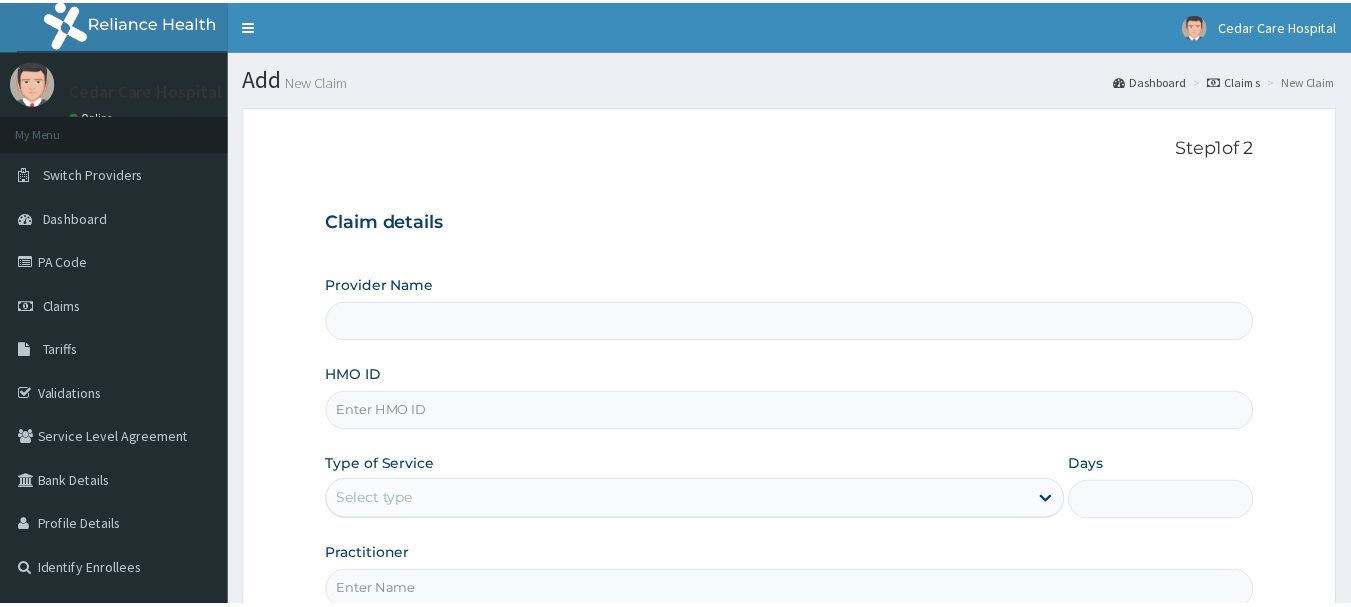 scroll, scrollTop: 0, scrollLeft: 0, axis: both 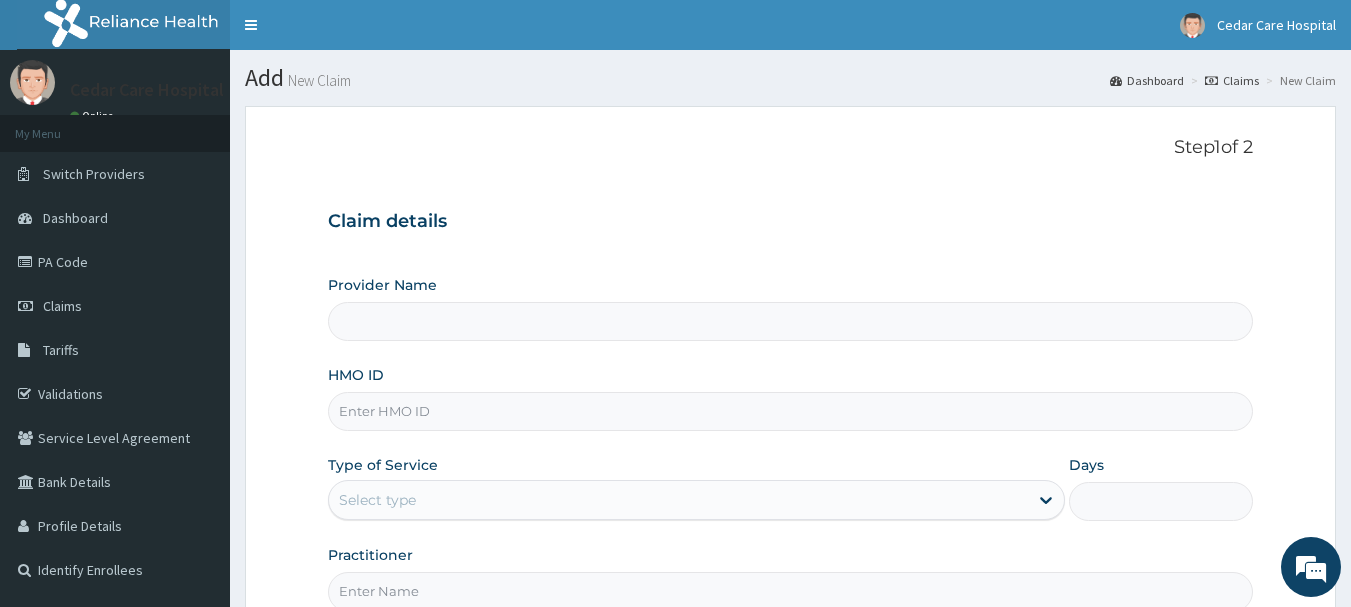 type on "Cedar Care Hospital" 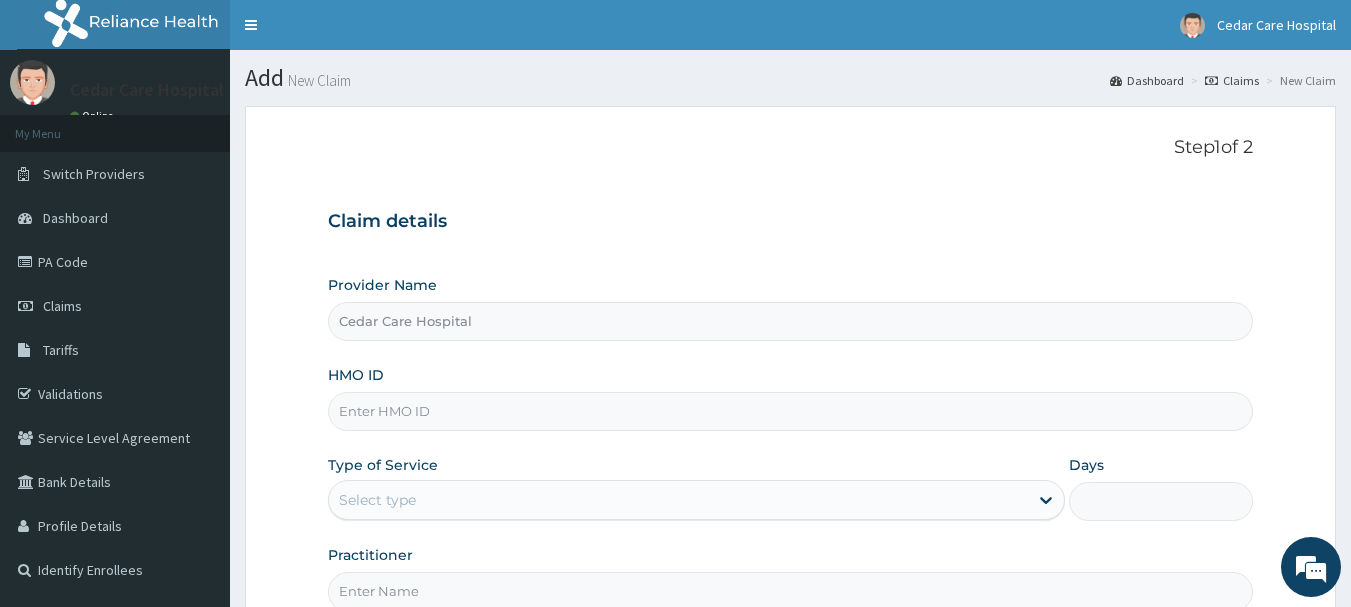 scroll, scrollTop: 0, scrollLeft: 0, axis: both 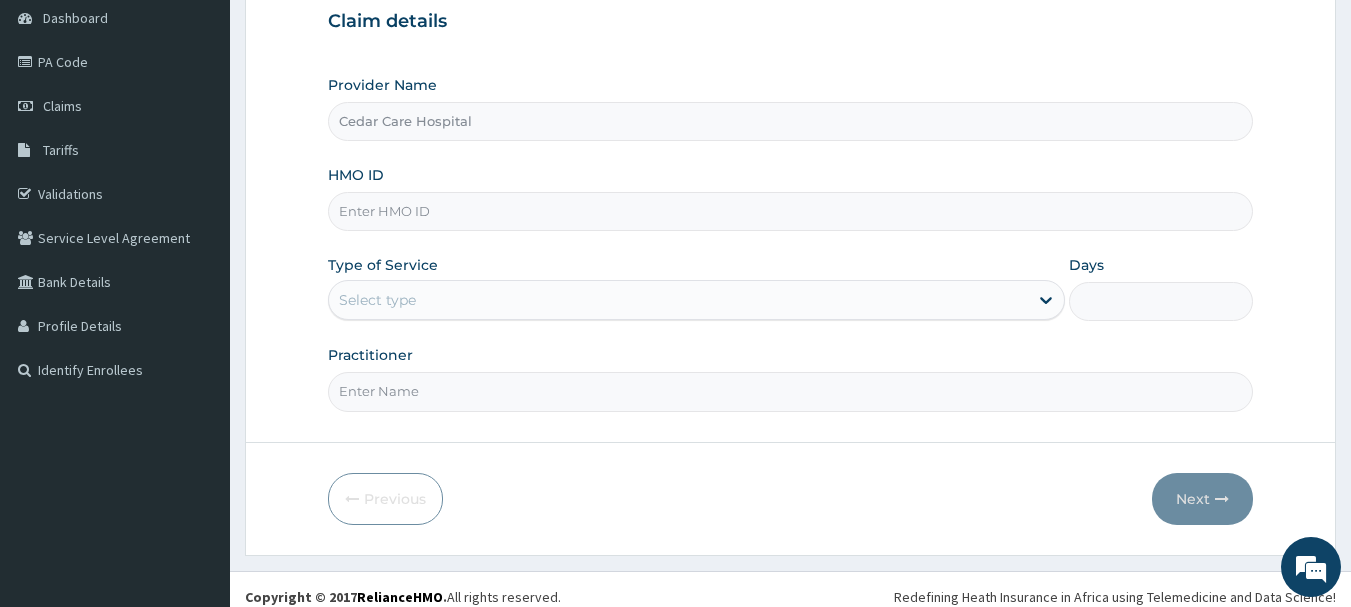 click on "HMO ID" at bounding box center (791, 211) 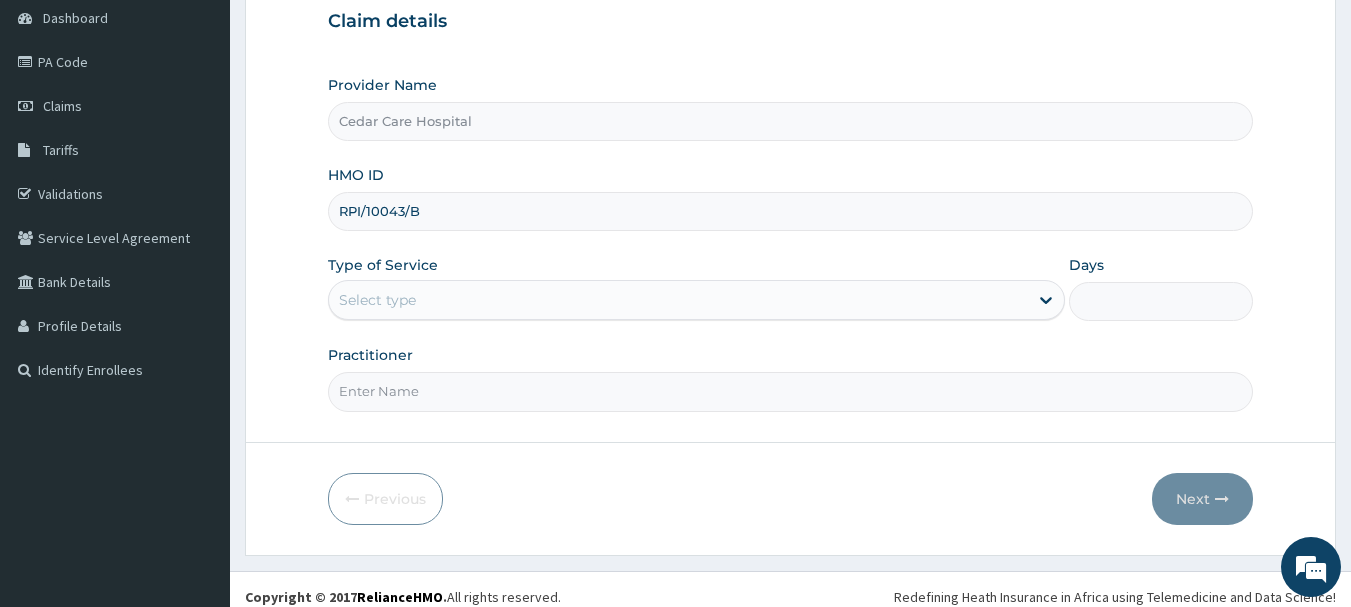 type on "RPI/10043/B" 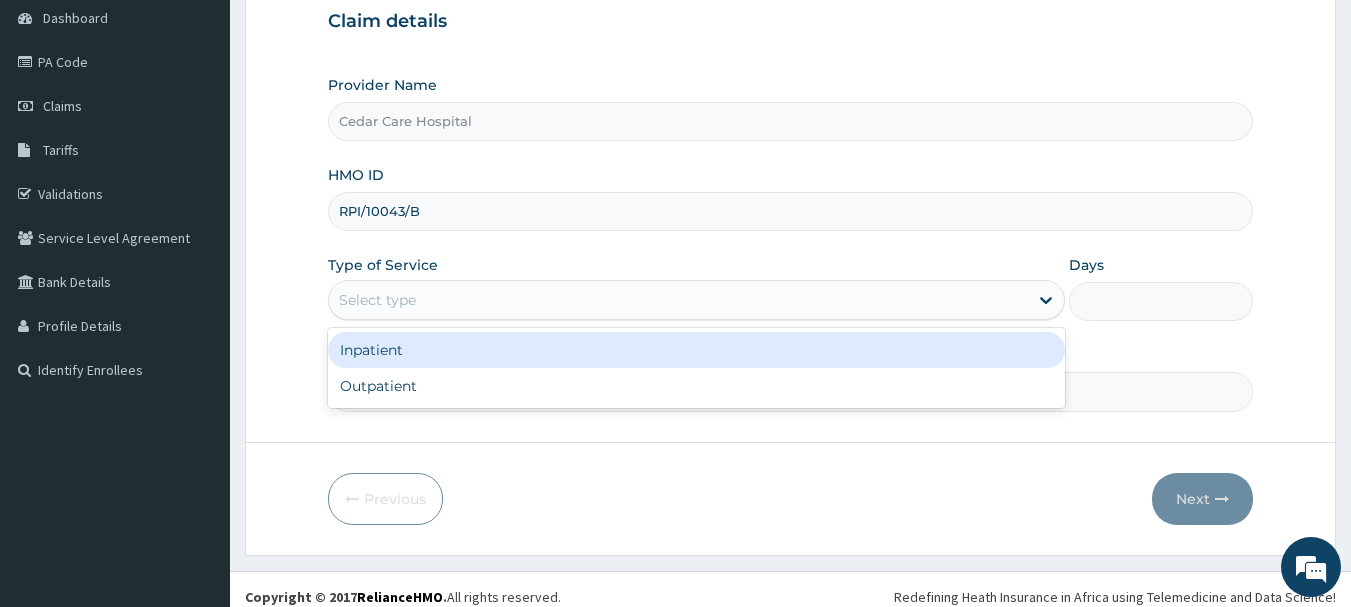 click on "Select type" at bounding box center [678, 300] 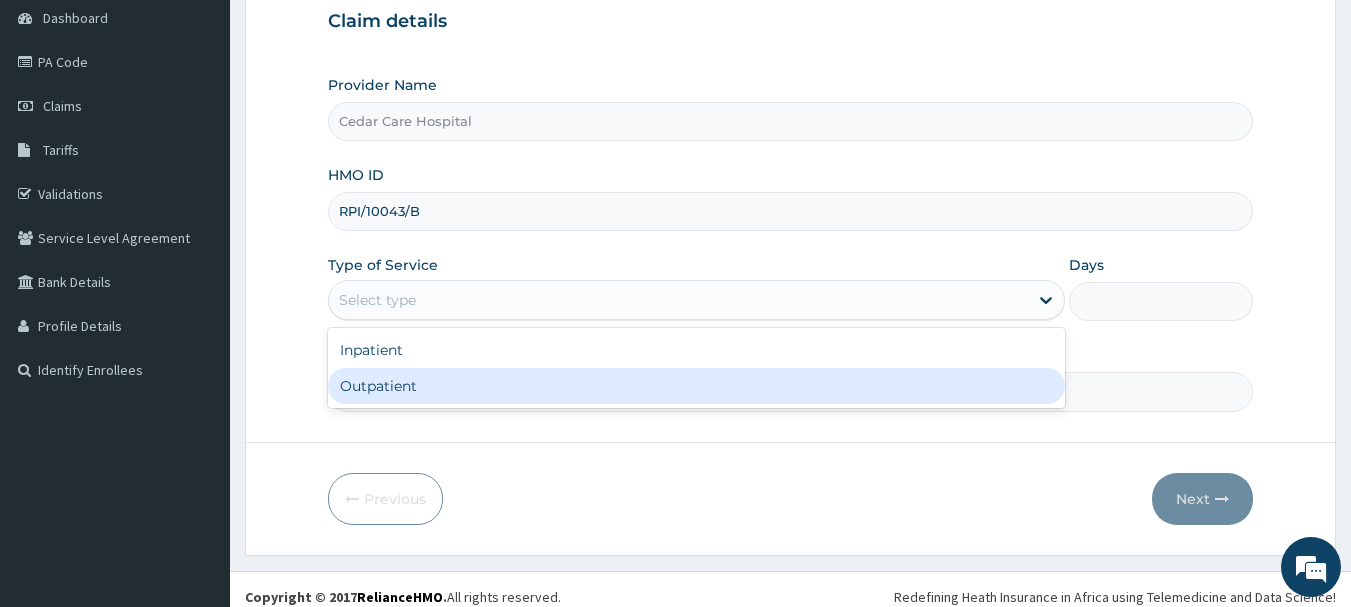 click on "Outpatient" at bounding box center [696, 386] 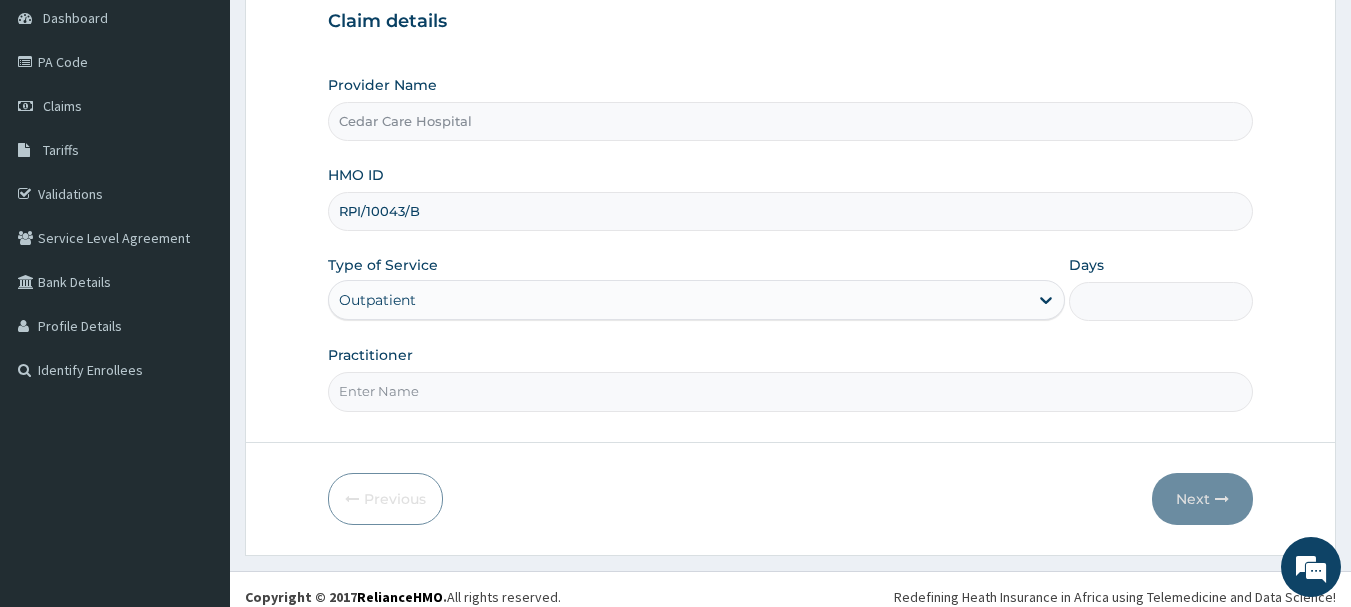 type on "1" 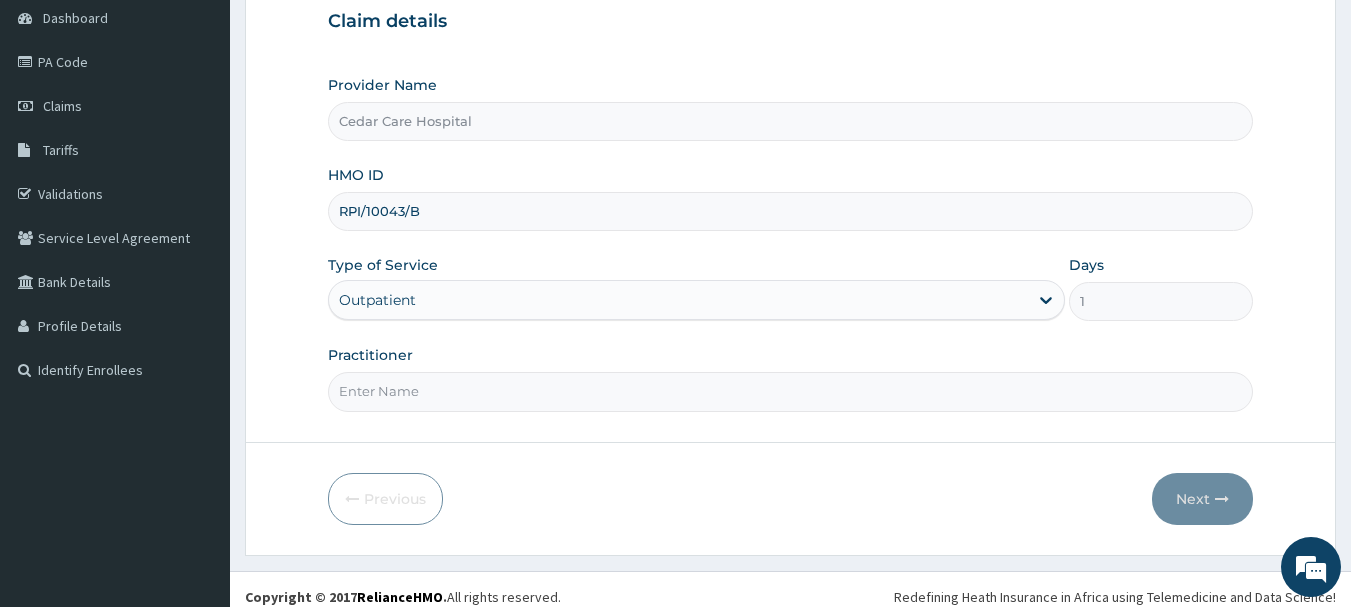 click on "Practitioner" at bounding box center [791, 391] 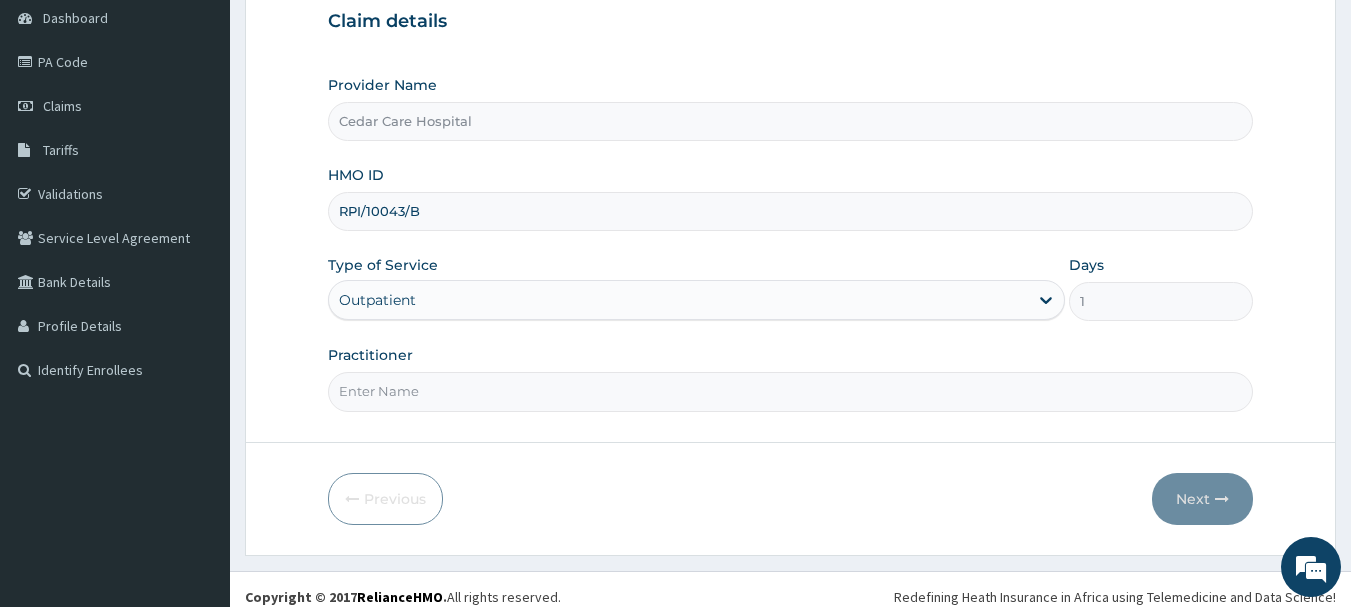 type on "DR MBA" 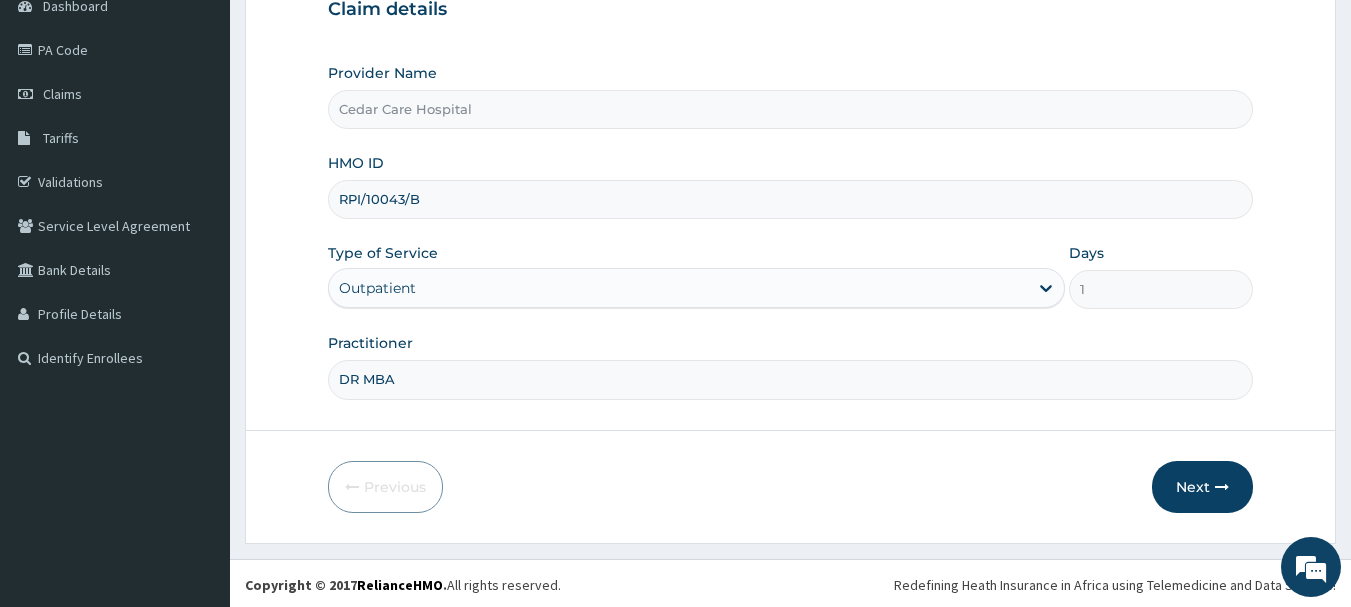 scroll, scrollTop: 215, scrollLeft: 0, axis: vertical 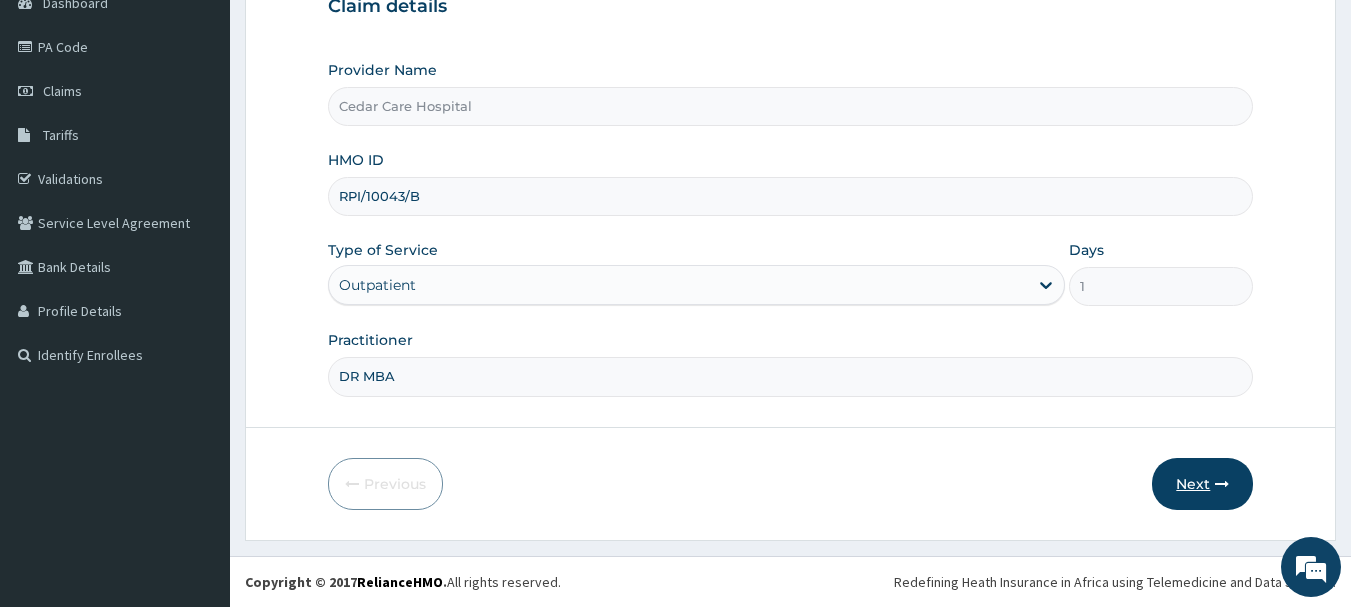 click on "Next" at bounding box center (1202, 484) 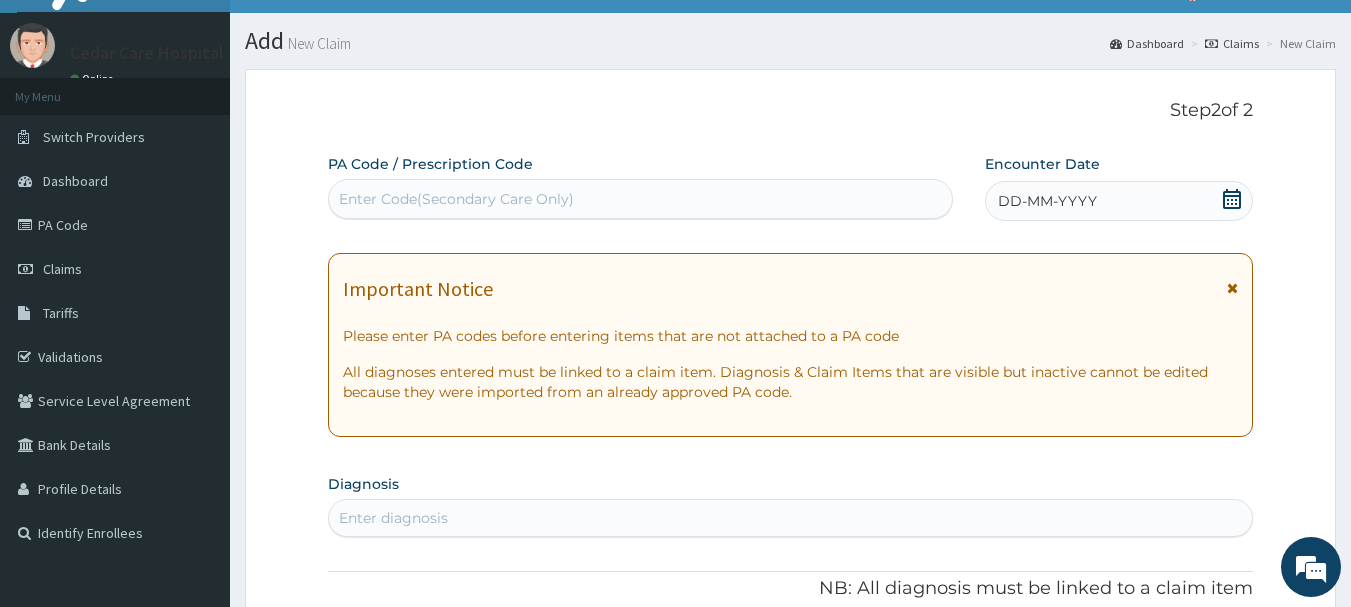 scroll, scrollTop: 15, scrollLeft: 0, axis: vertical 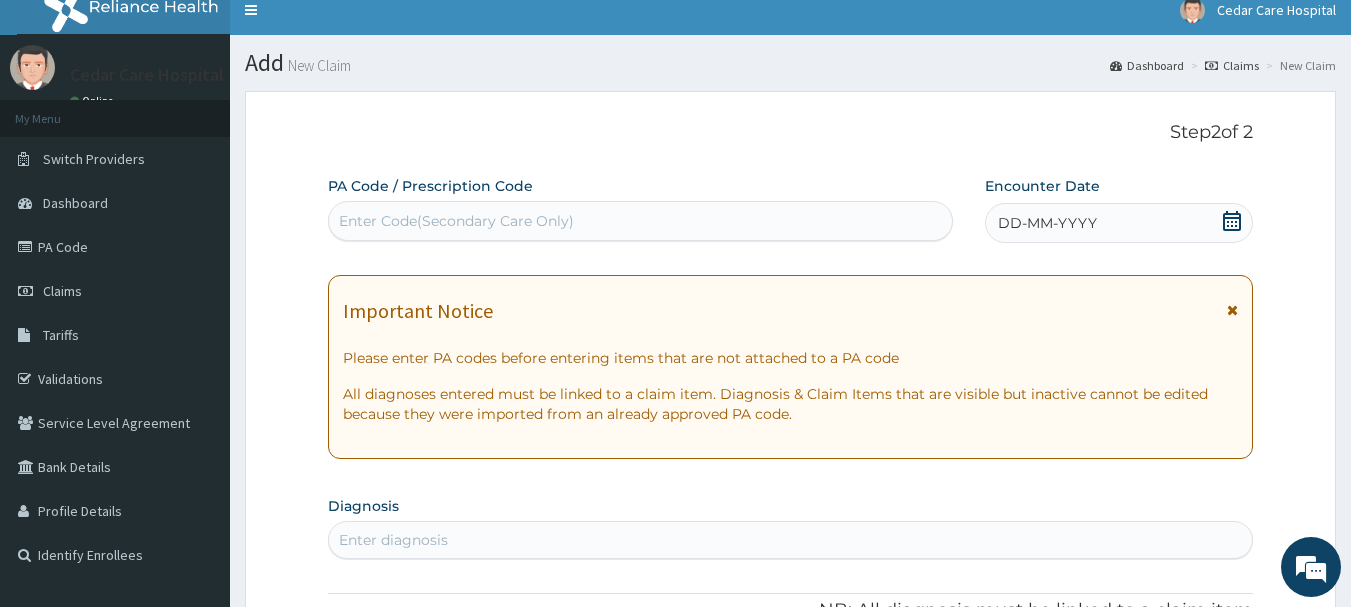 click on "Enter Code(Secondary Care Only)" at bounding box center (641, 221) 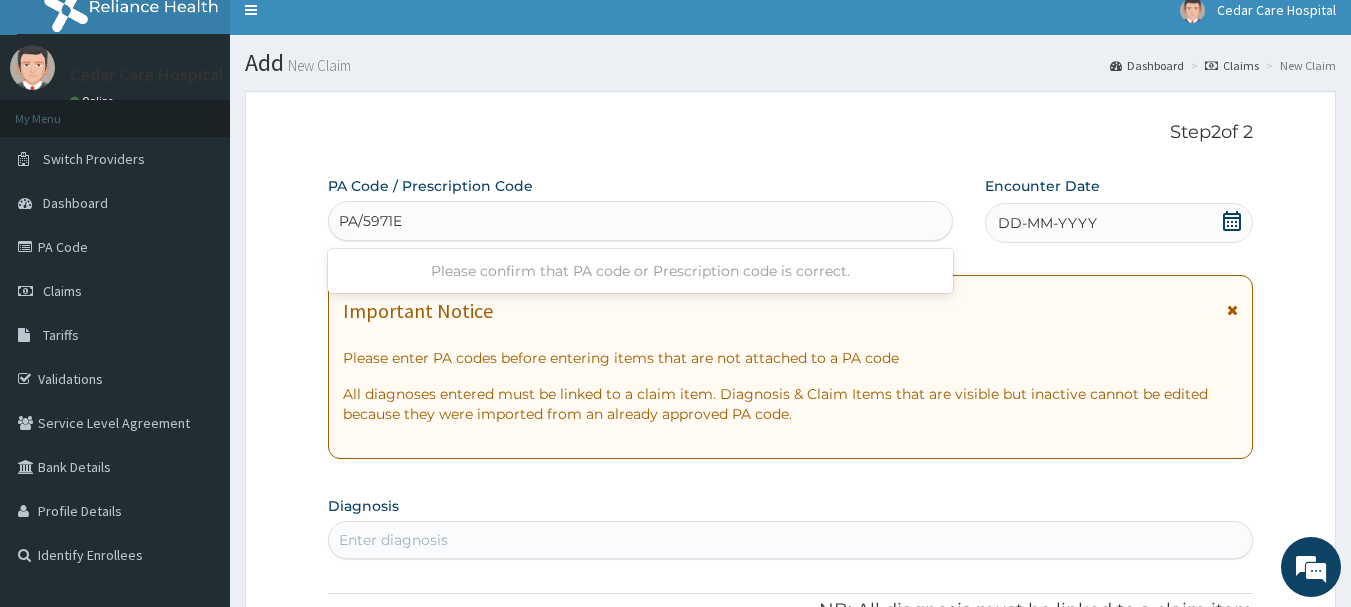 type on "PA/5971EF" 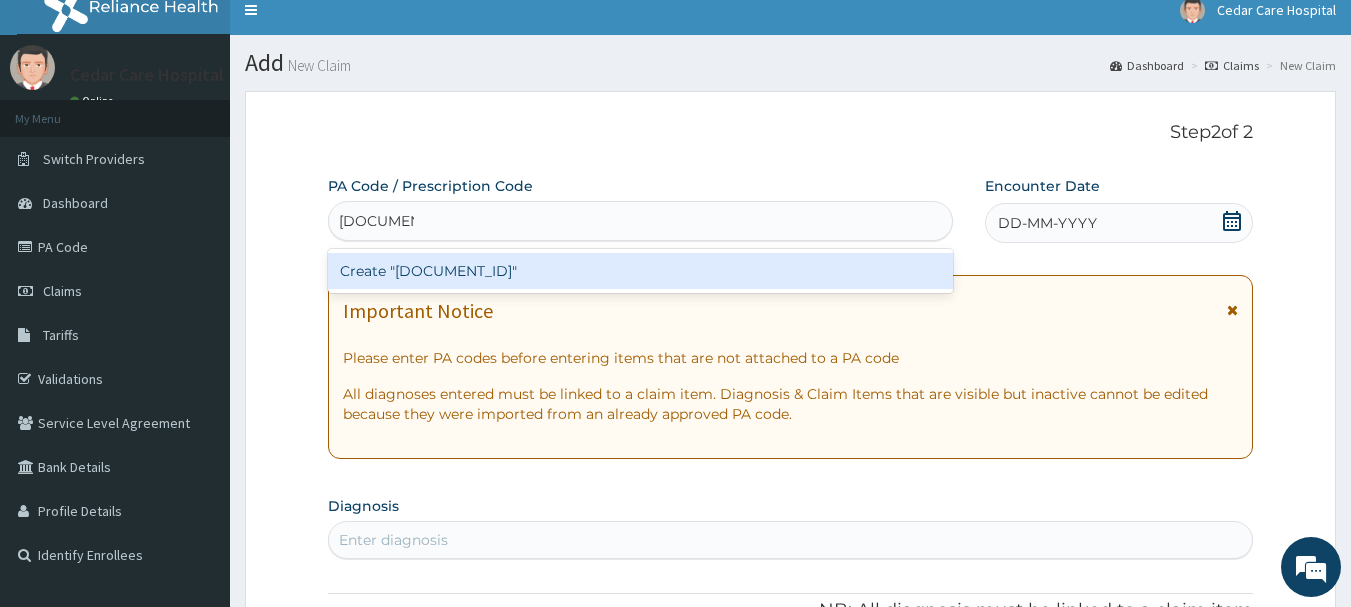 click on "Create "PA/5971EF"" at bounding box center (641, 271) 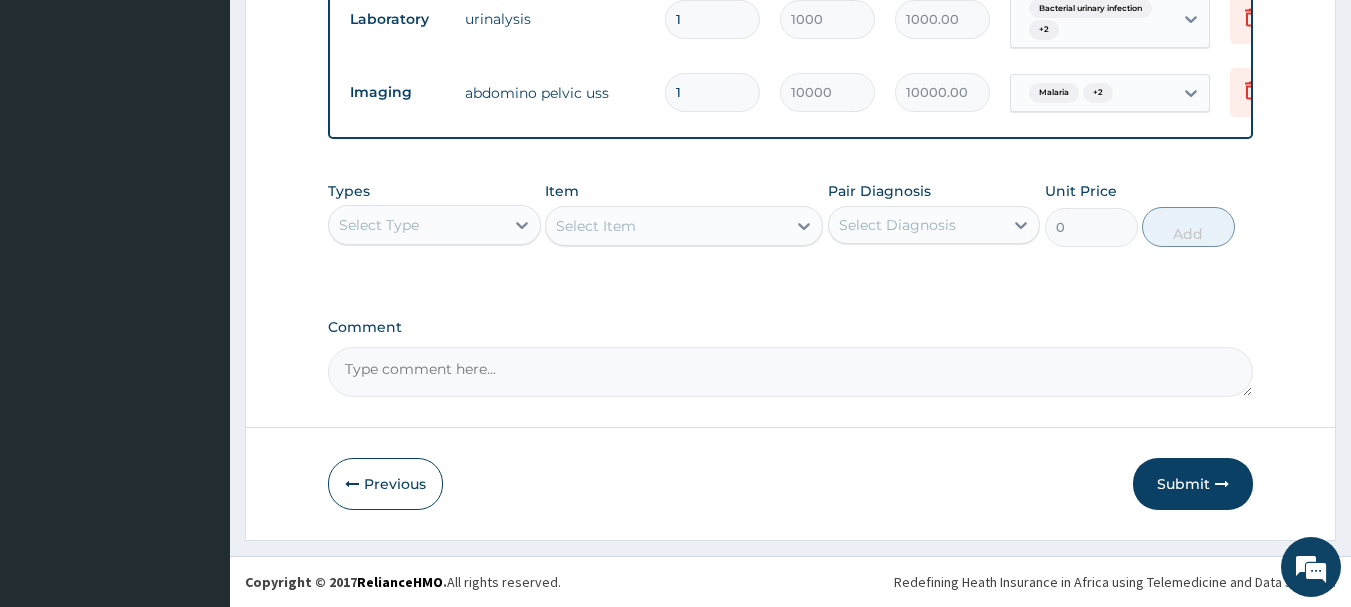 scroll, scrollTop: 1423, scrollLeft: 0, axis: vertical 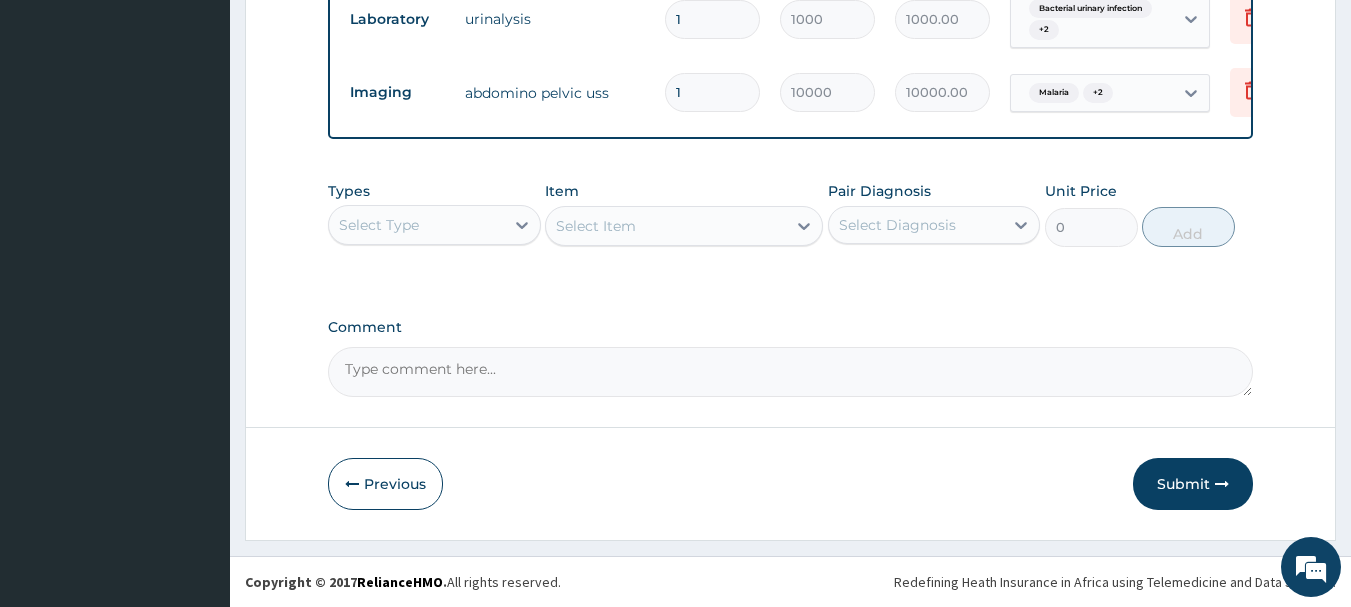 click on "Comment" at bounding box center (791, 372) 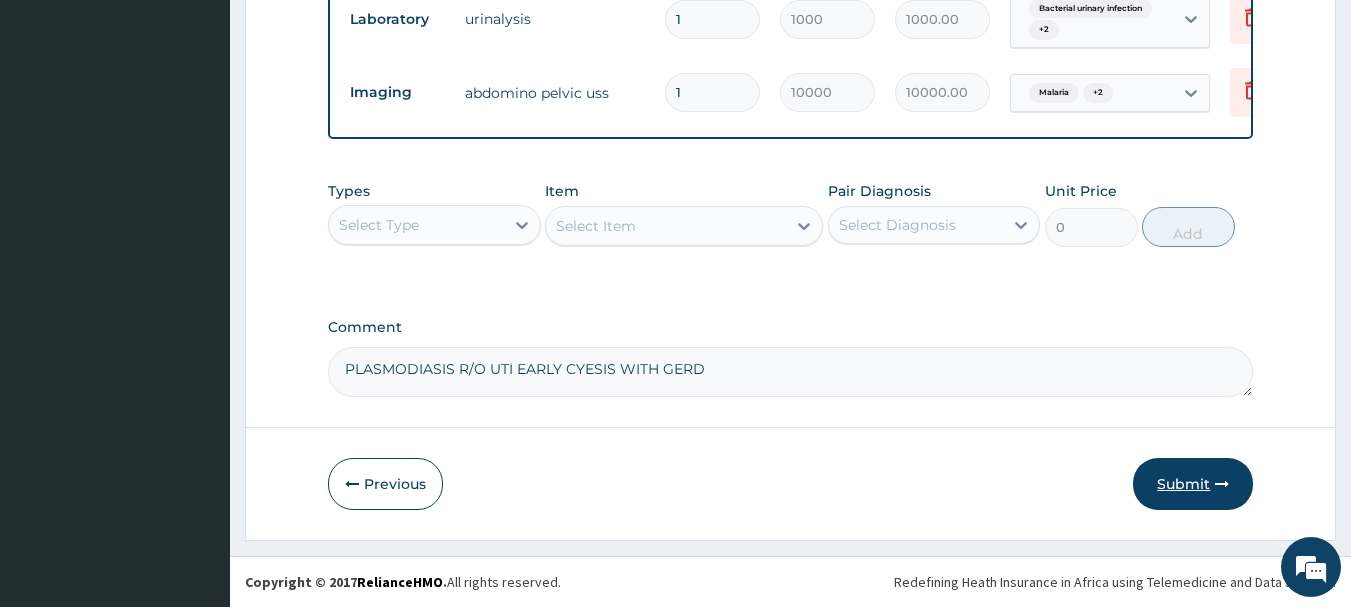 type on "PLASMODIASIS R/O UTI EARLY CYESIS WITH GERD" 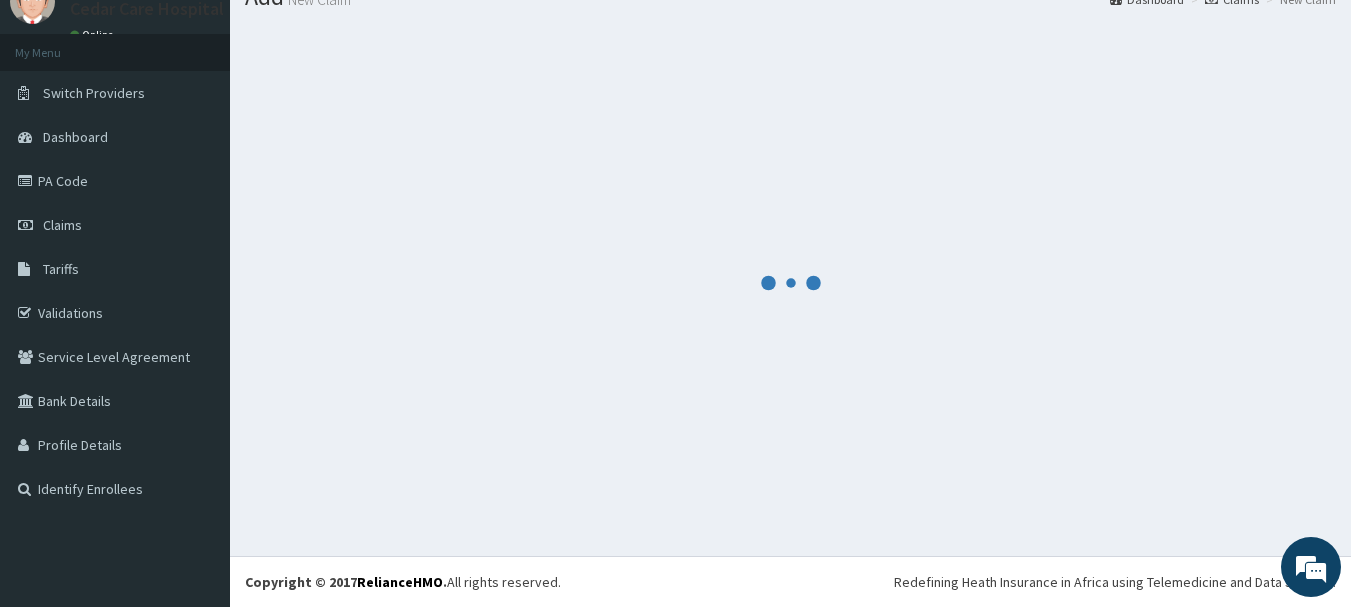 scroll, scrollTop: 1423, scrollLeft: 0, axis: vertical 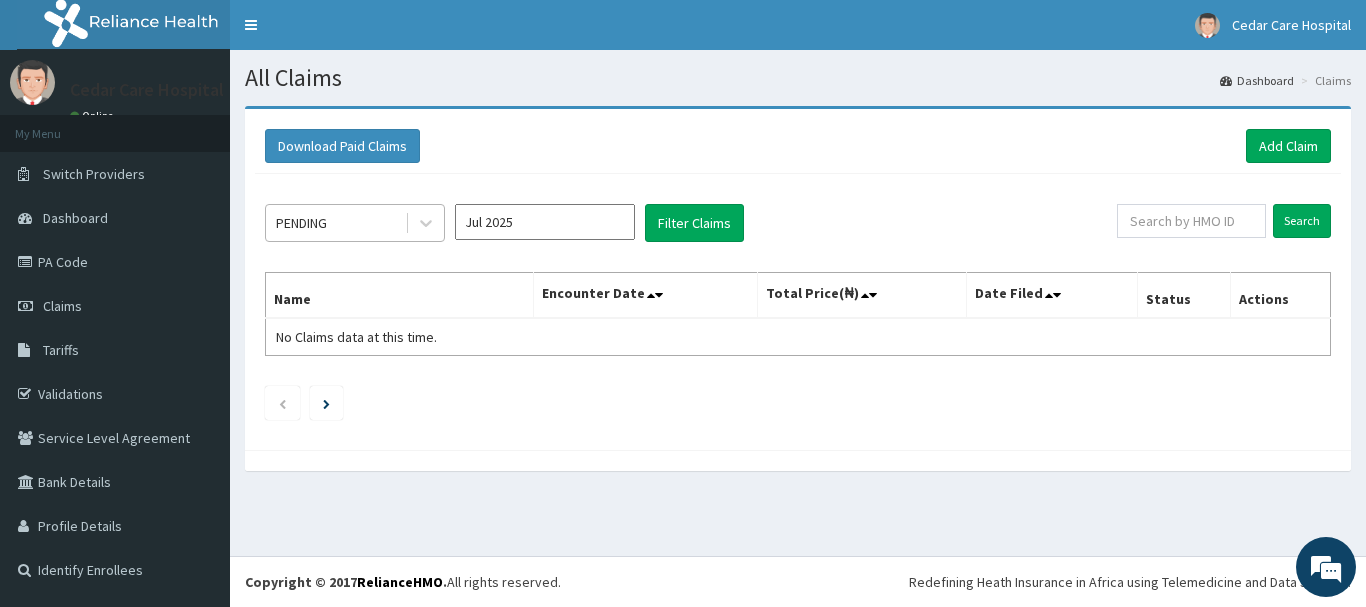 click on "PENDING" at bounding box center (335, 223) 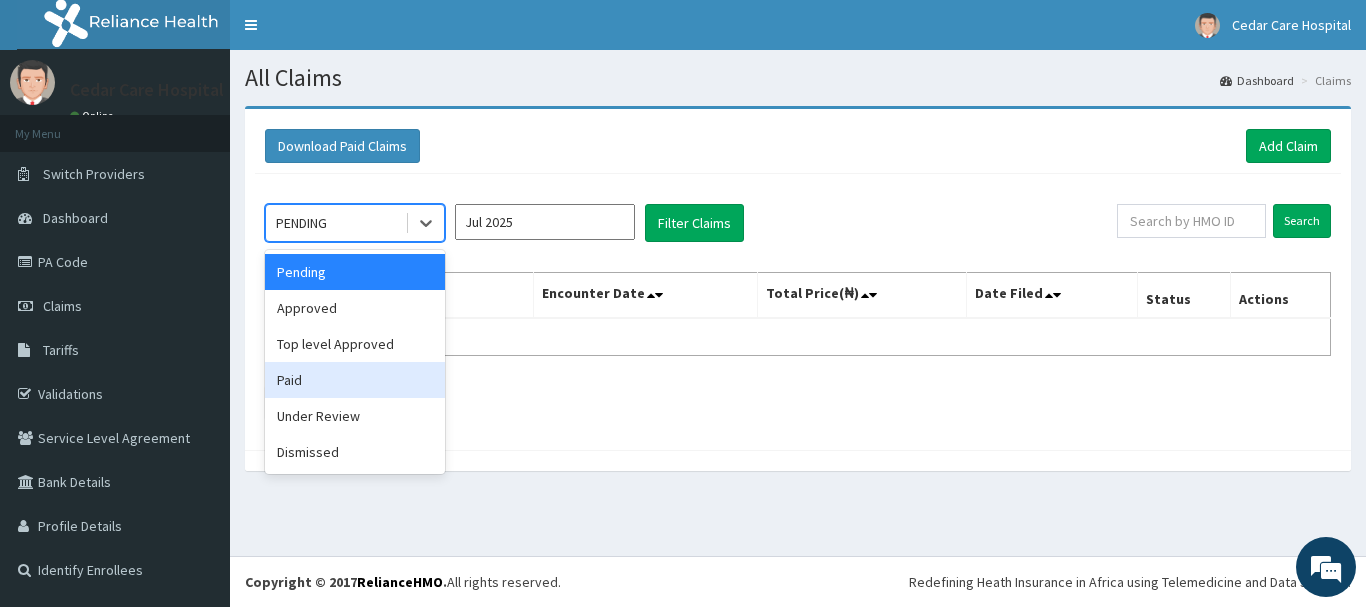 click on "Paid" at bounding box center (355, 380) 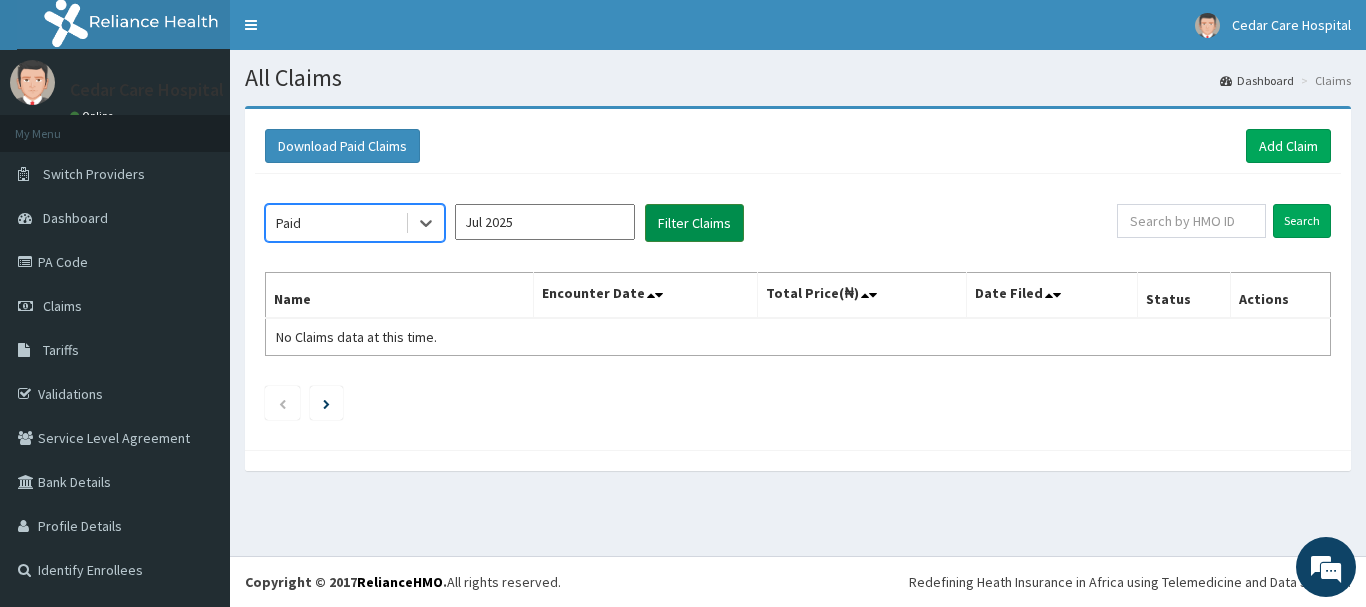 click on "Filter Claims" at bounding box center [694, 223] 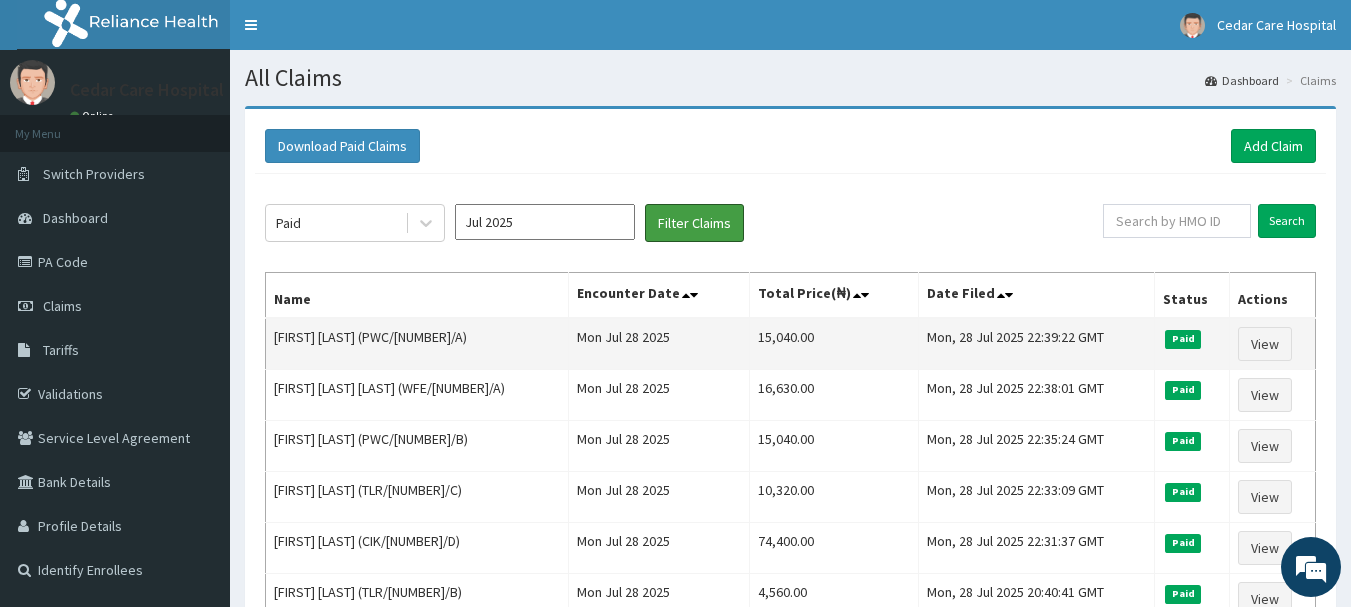 scroll, scrollTop: 0, scrollLeft: 0, axis: both 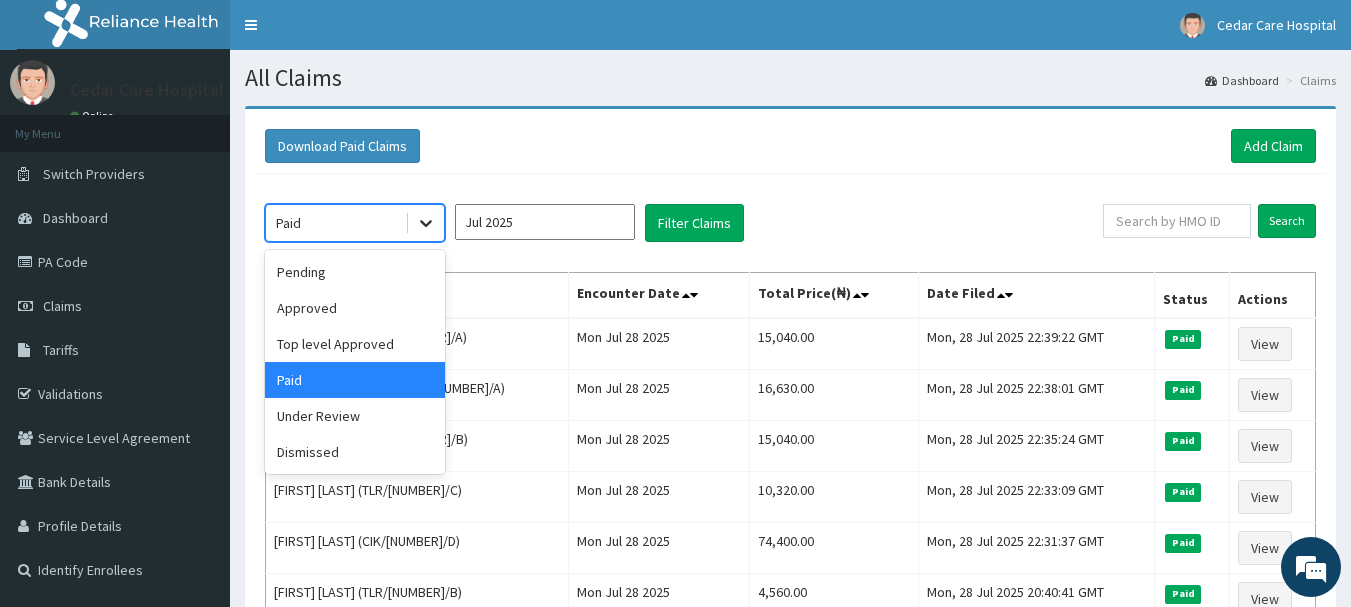 click 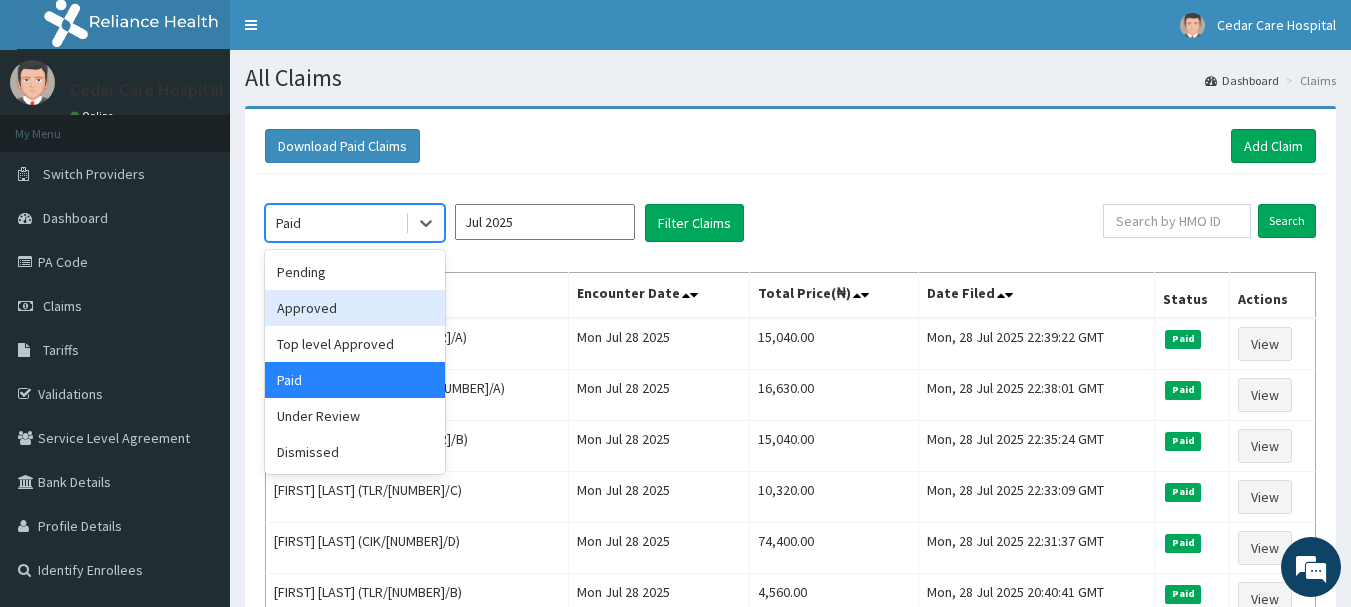 click on "Approved" at bounding box center [355, 308] 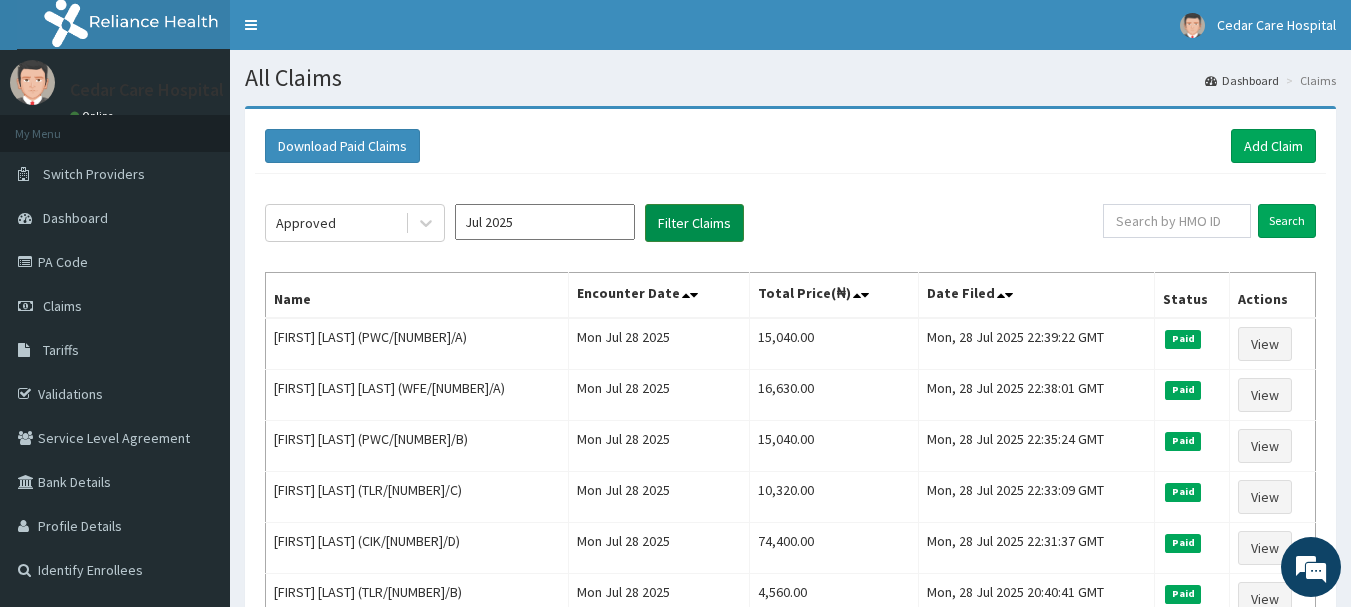 click on "Filter Claims" at bounding box center [694, 223] 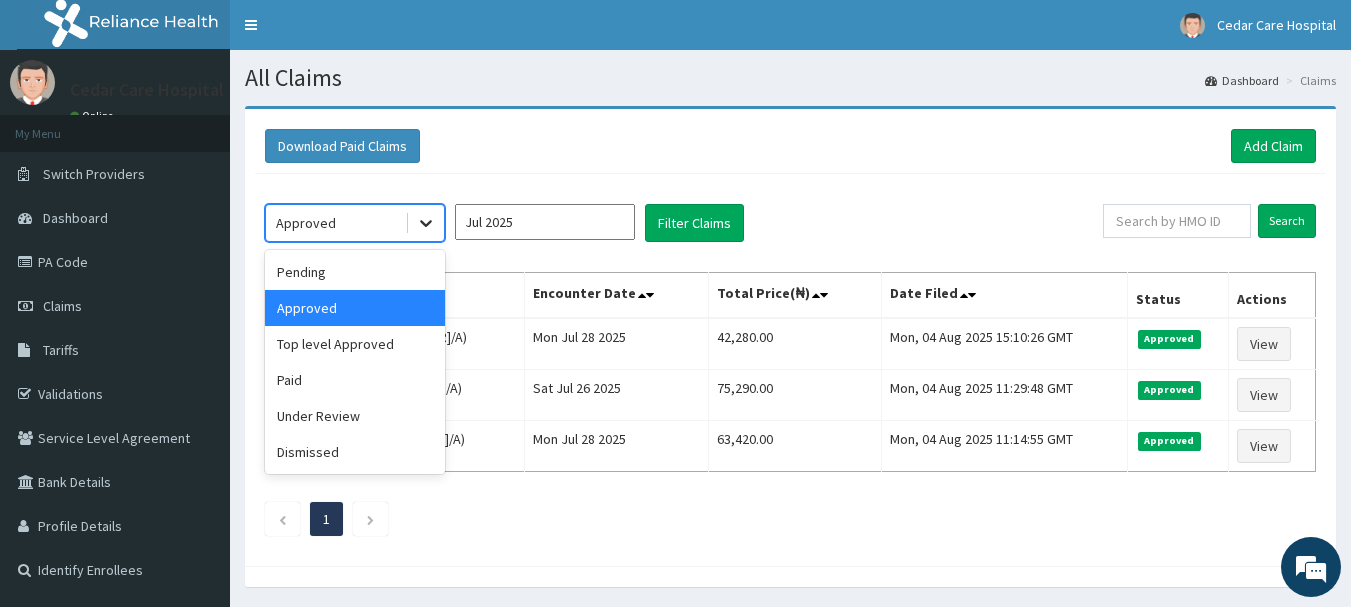 click 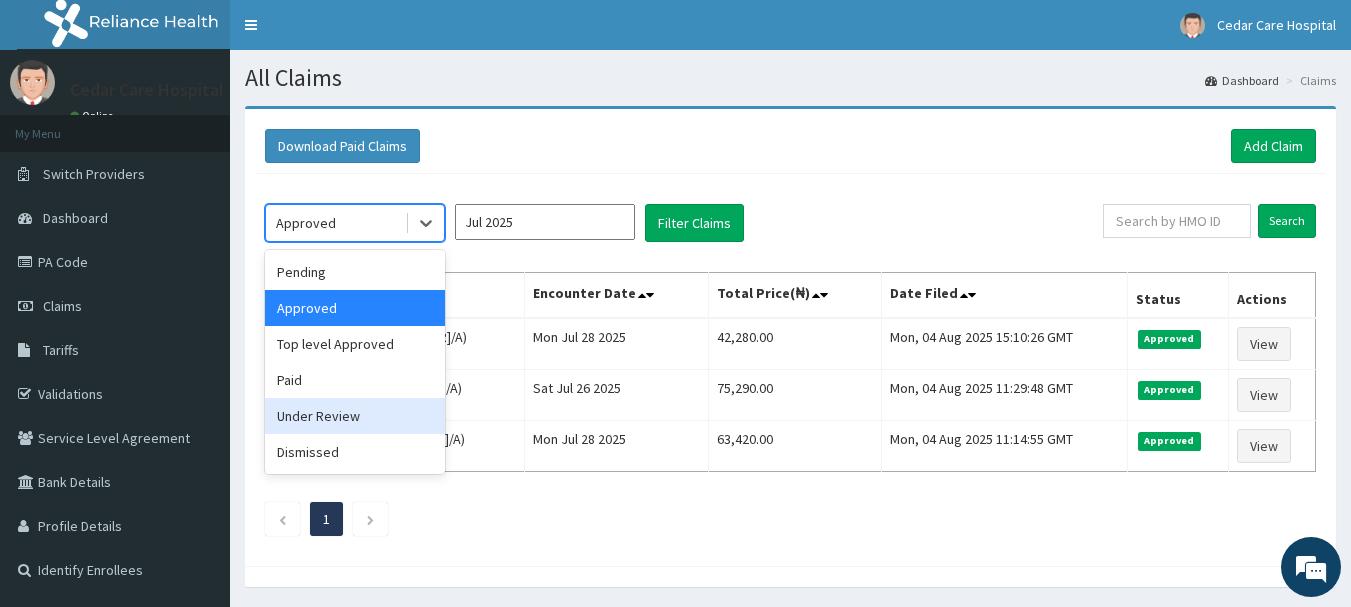 click on "Under Review" at bounding box center (355, 416) 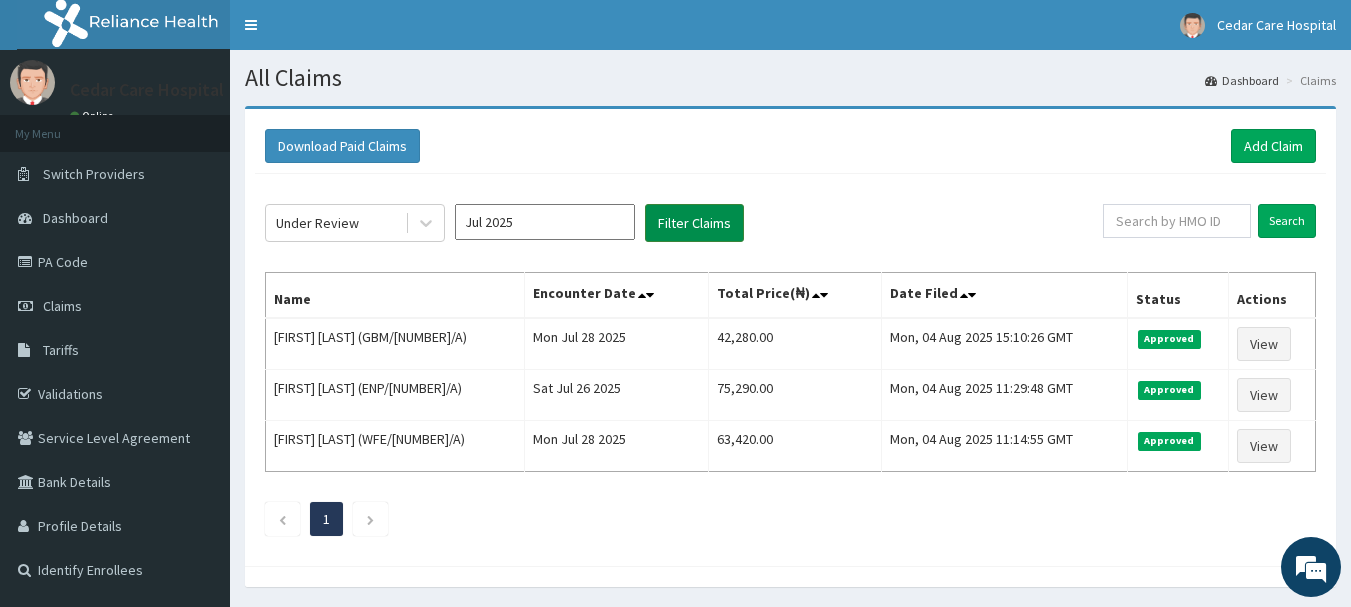 click on "Filter Claims" at bounding box center [694, 223] 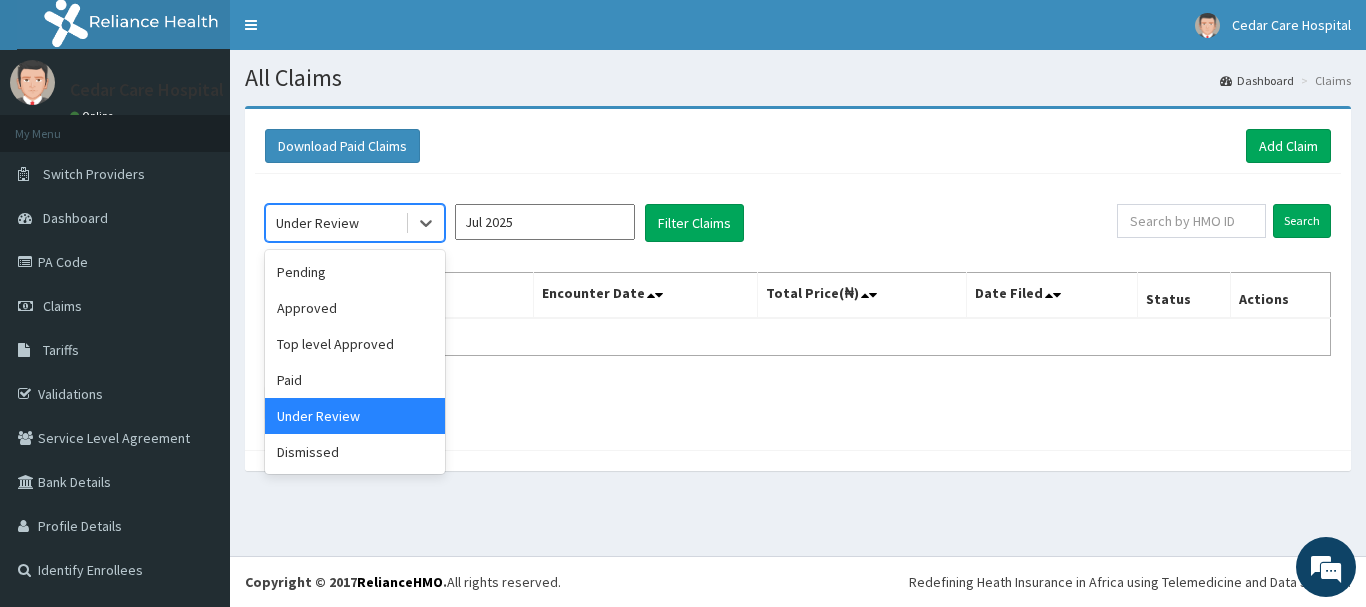 click on "Under Review" at bounding box center [317, 223] 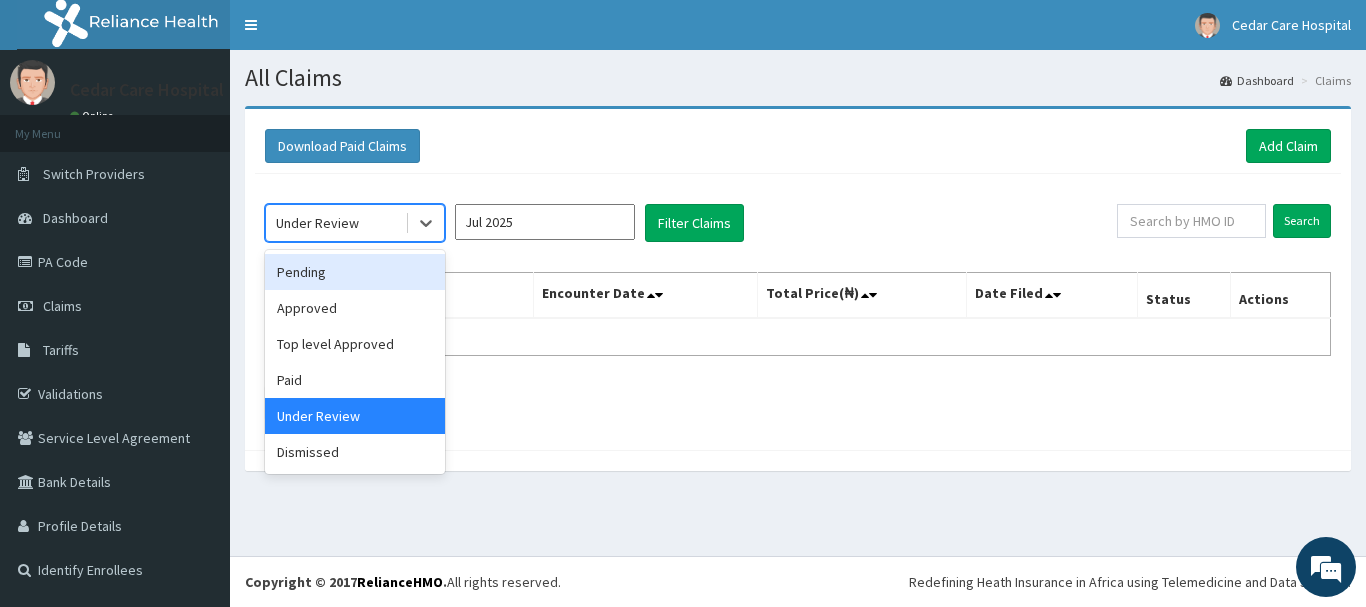 click on "Pending" at bounding box center (355, 272) 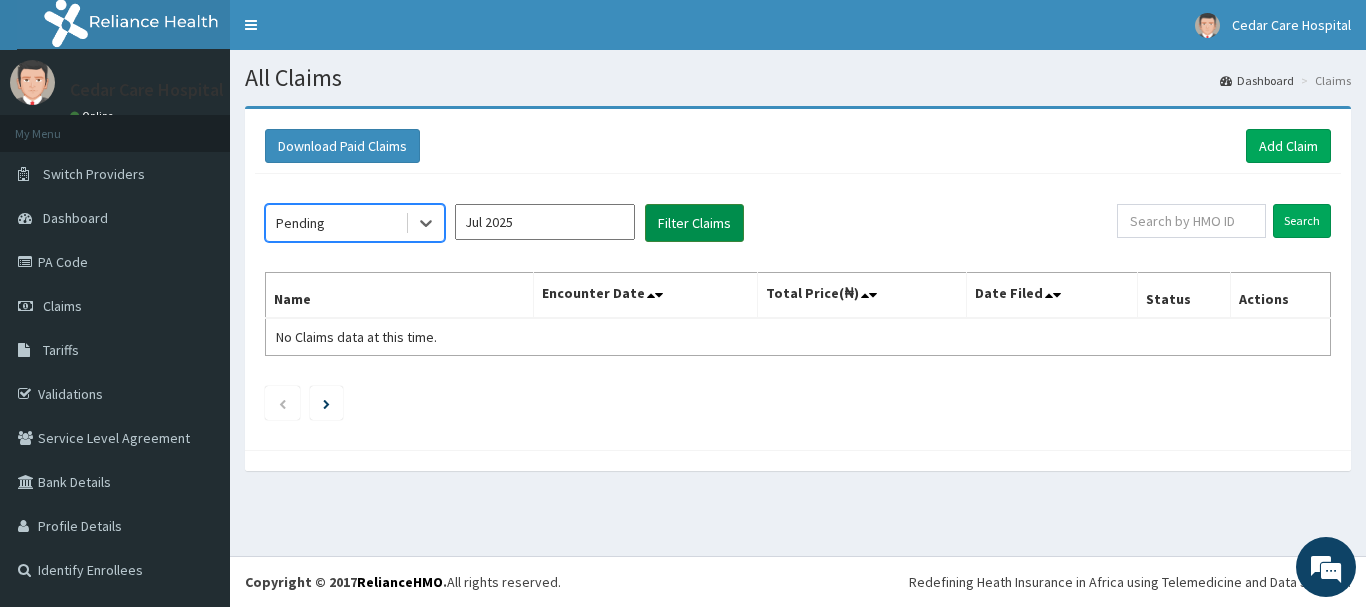 click on "Filter Claims" at bounding box center (694, 223) 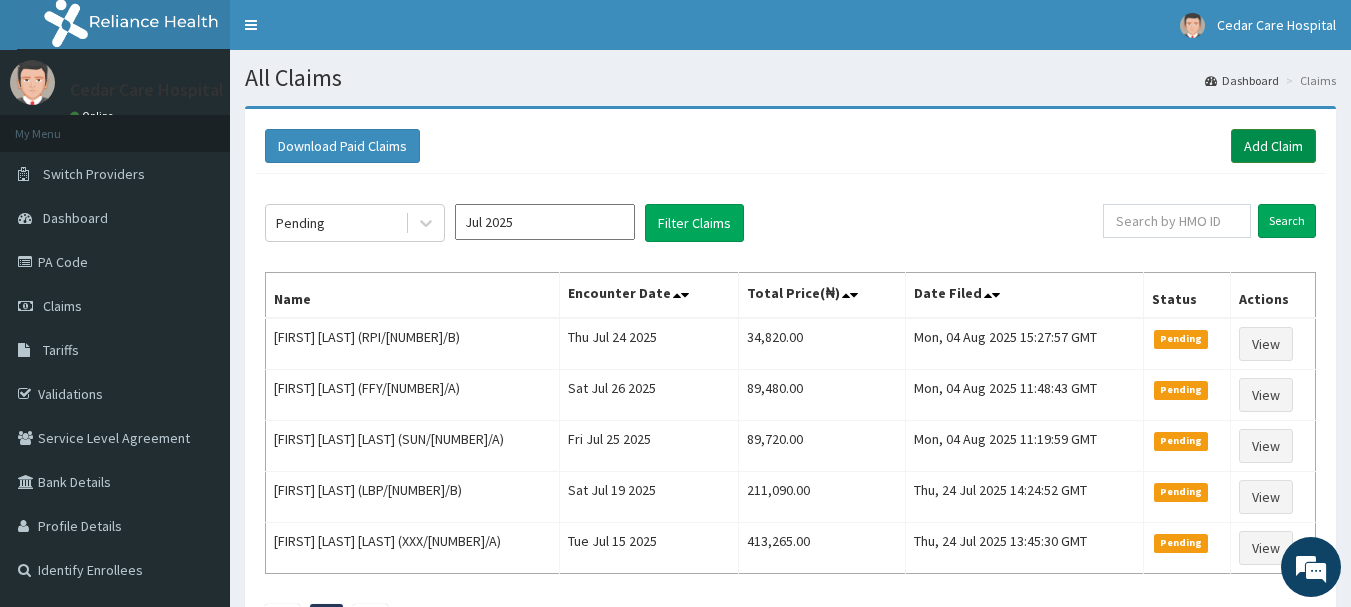 click on "Add Claim" at bounding box center (1273, 146) 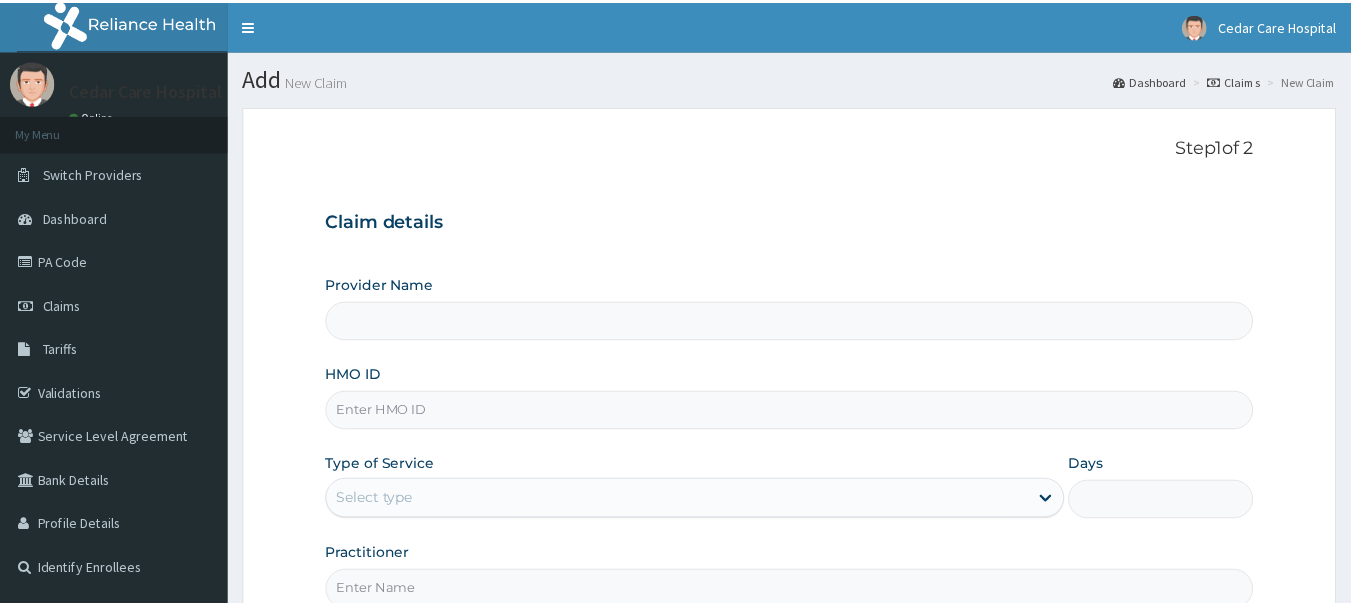 scroll, scrollTop: 0, scrollLeft: 0, axis: both 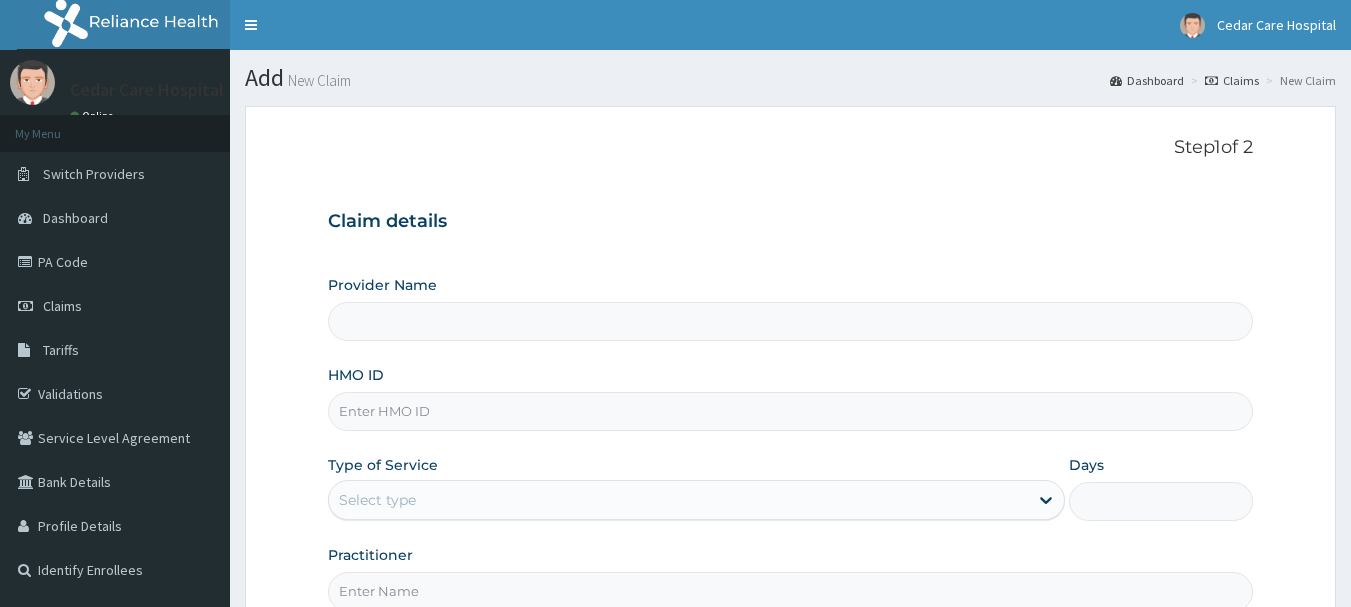 type on "Cedar Care Hospital" 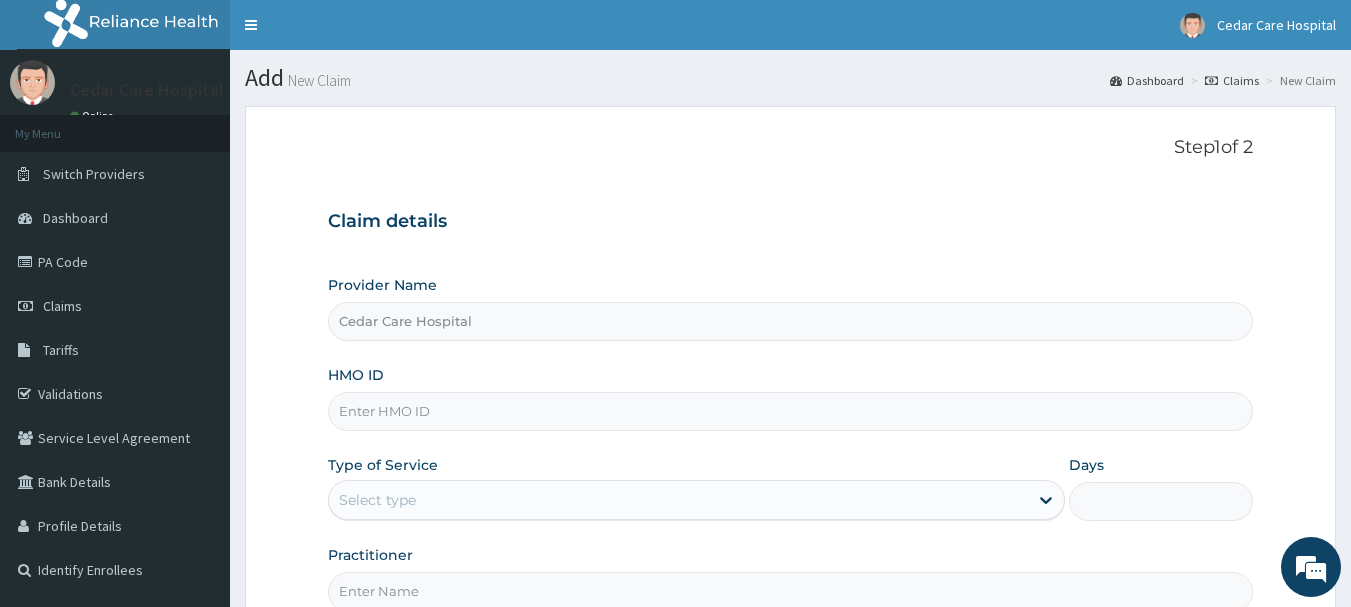 scroll, scrollTop: 0, scrollLeft: 0, axis: both 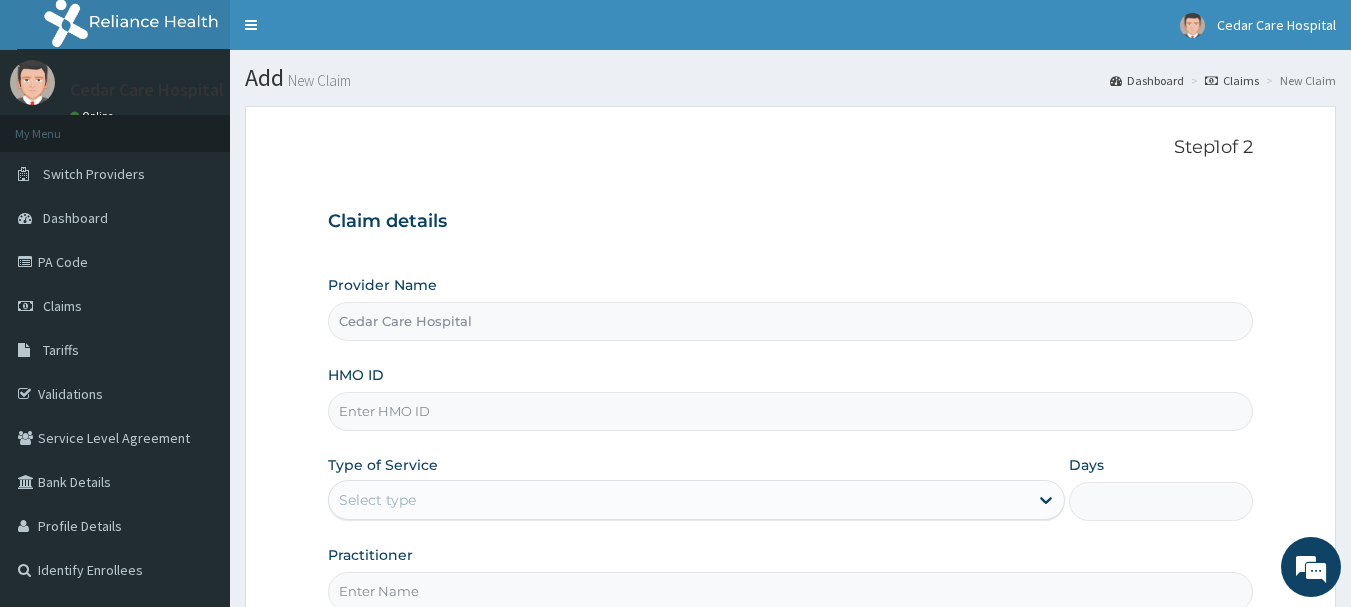 click on "HMO ID" at bounding box center (791, 411) 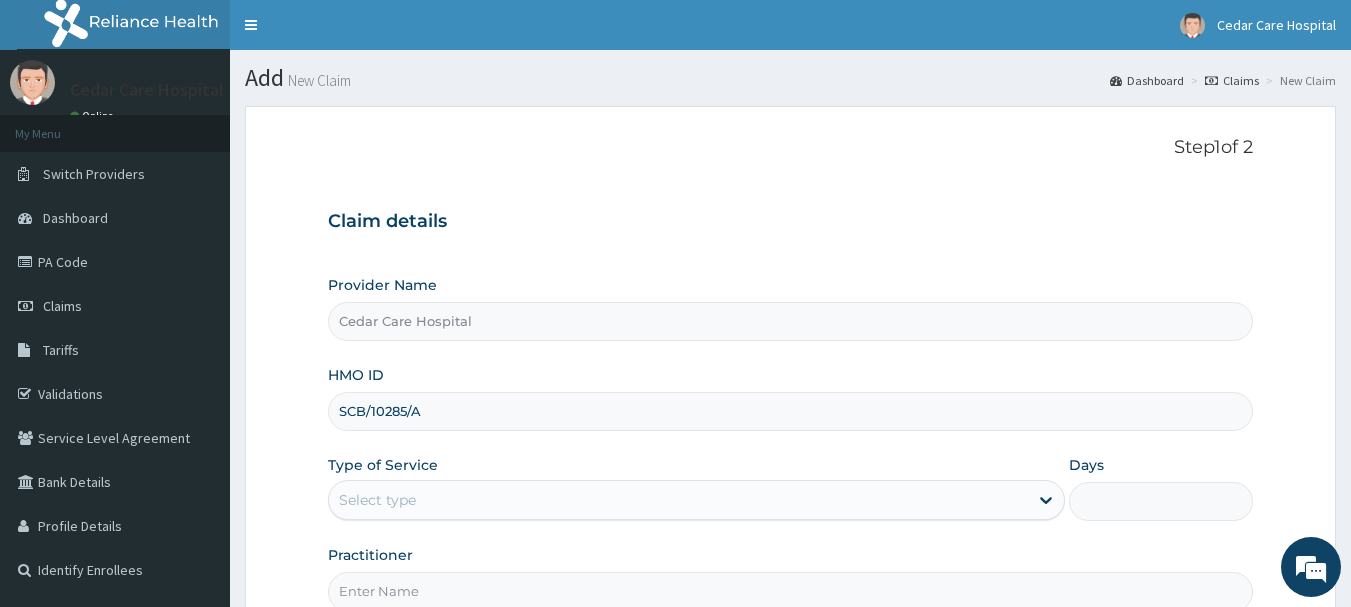 type on "SCB/10285/A" 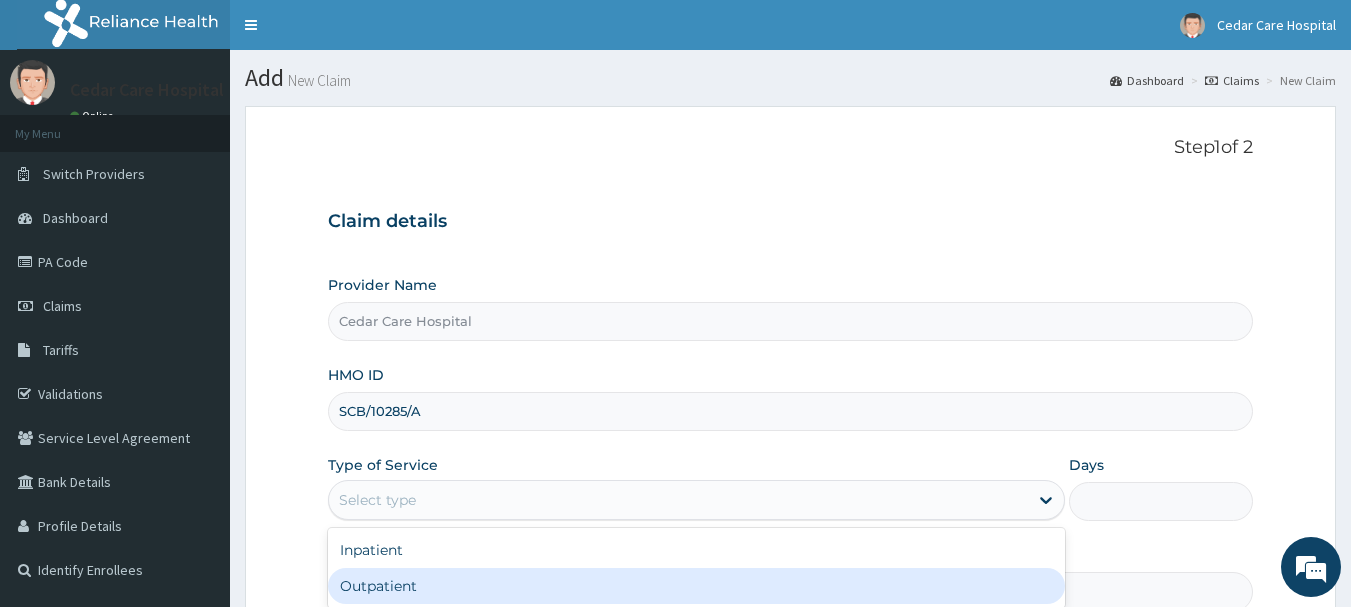 click on "Outpatient" at bounding box center [696, 586] 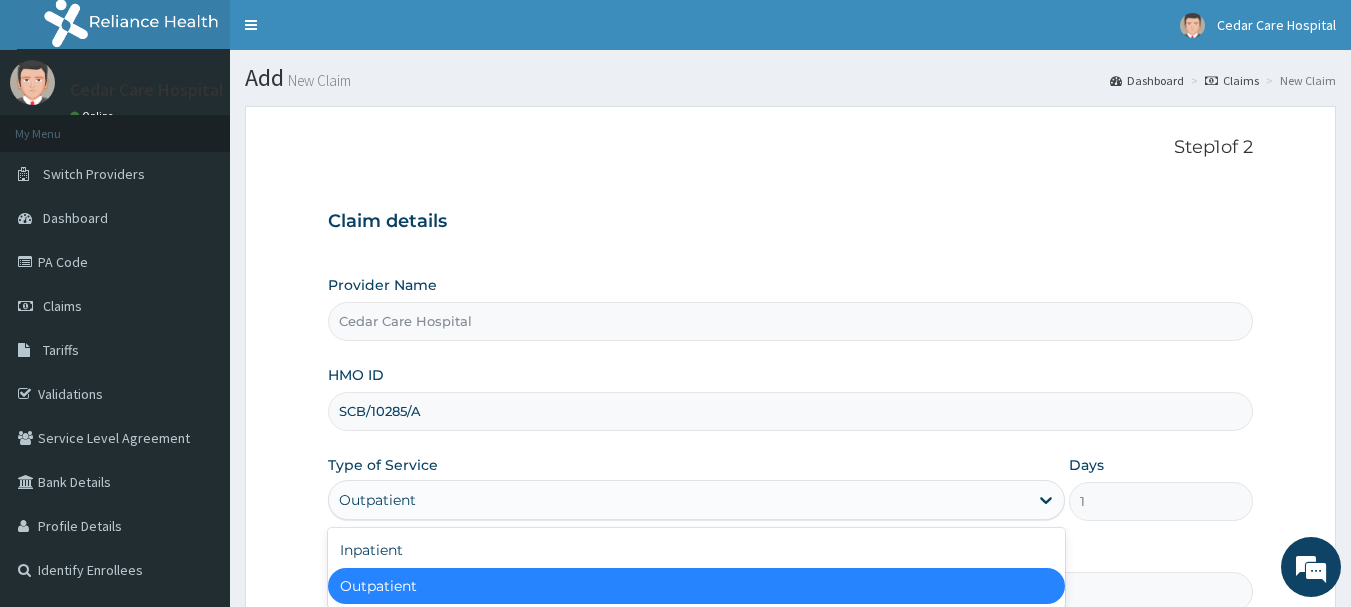 click on "Outpatient" at bounding box center [678, 500] 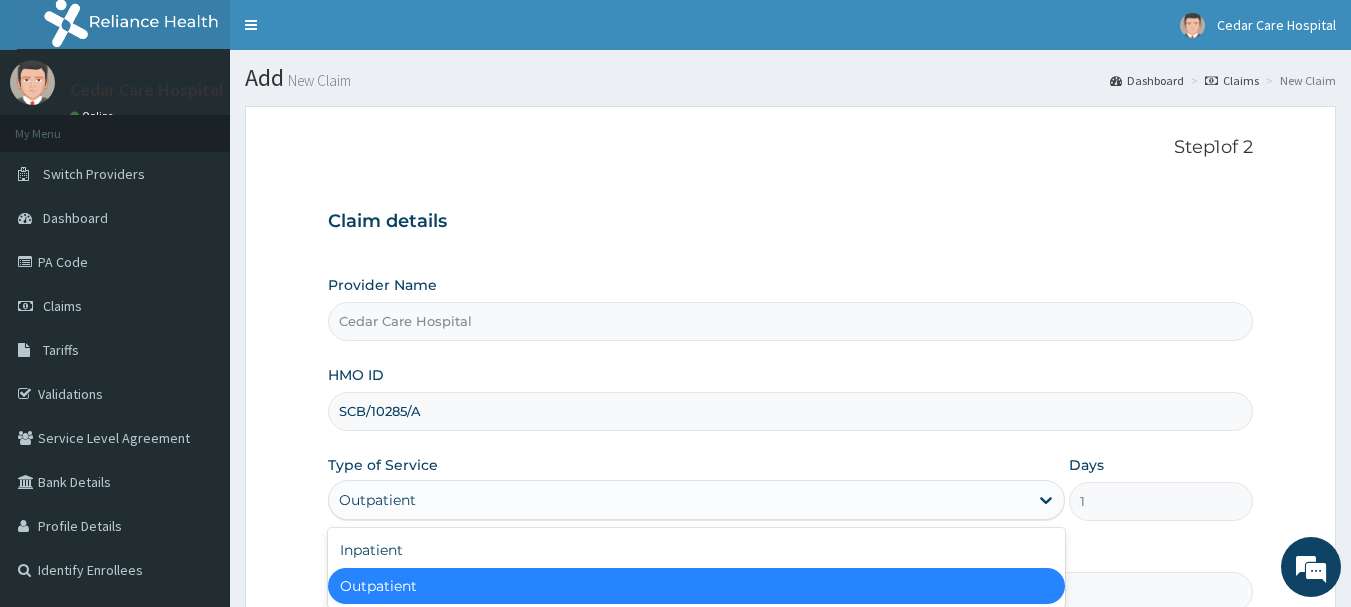 click on "Outpatient" at bounding box center [696, 586] 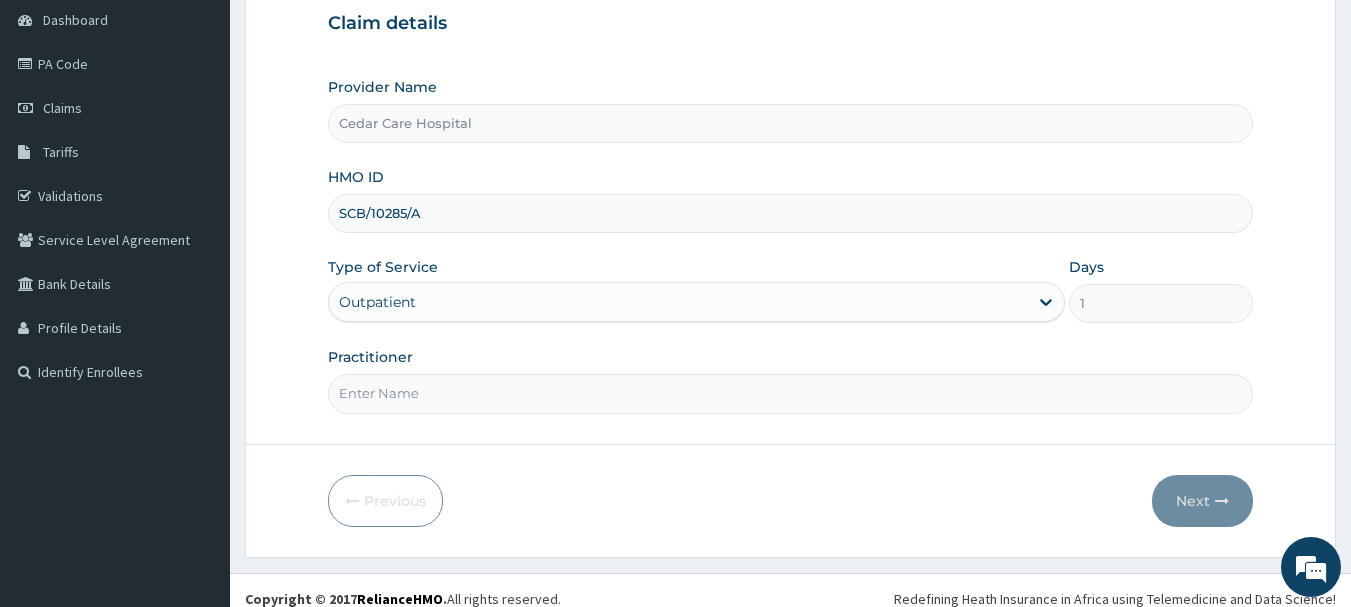 scroll, scrollTop: 215, scrollLeft: 0, axis: vertical 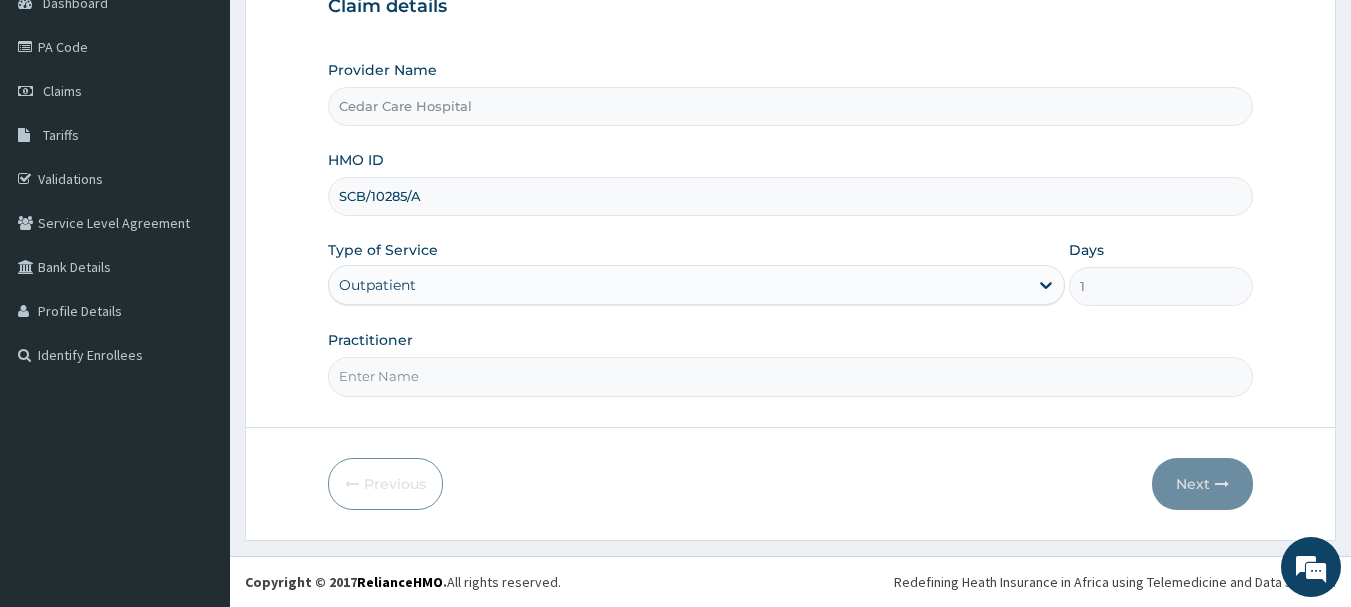 click on "Practitioner" at bounding box center (791, 376) 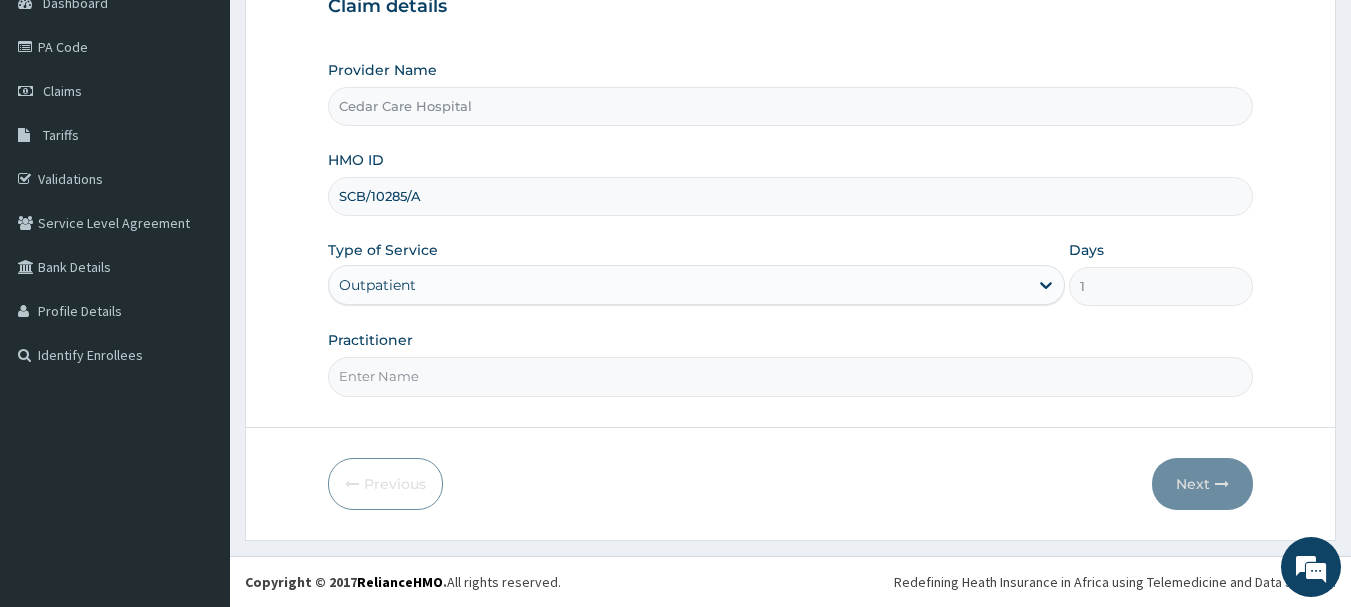 type on "DR MBA" 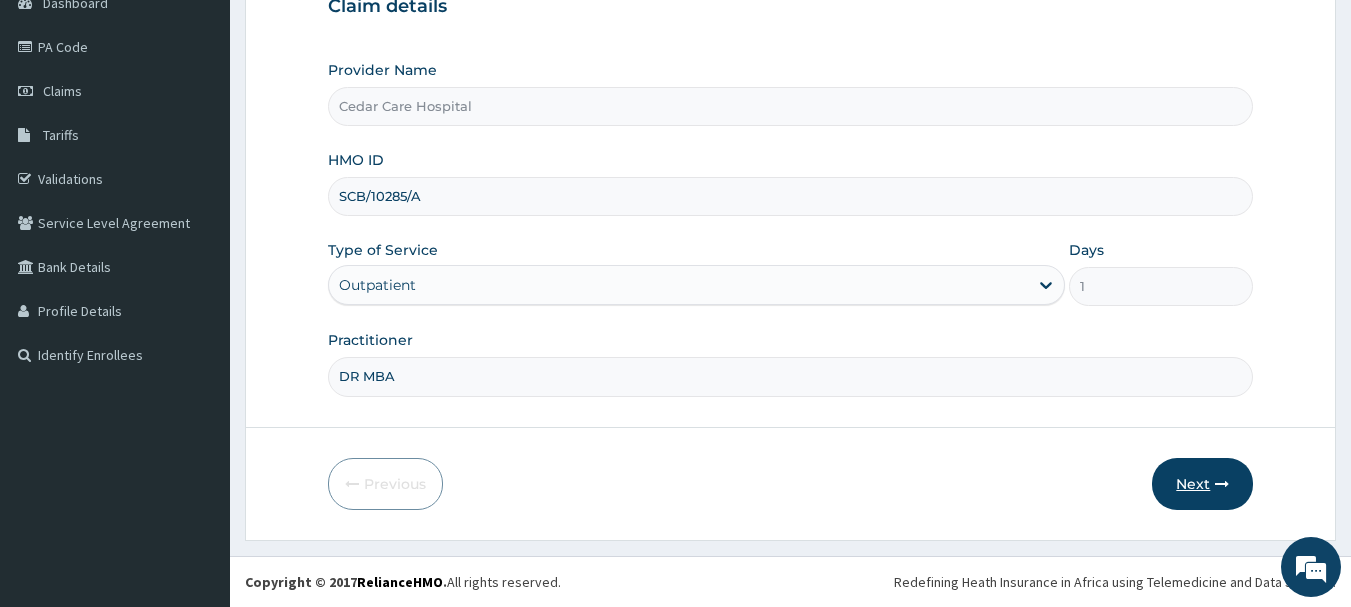 click on "Next" at bounding box center [1202, 484] 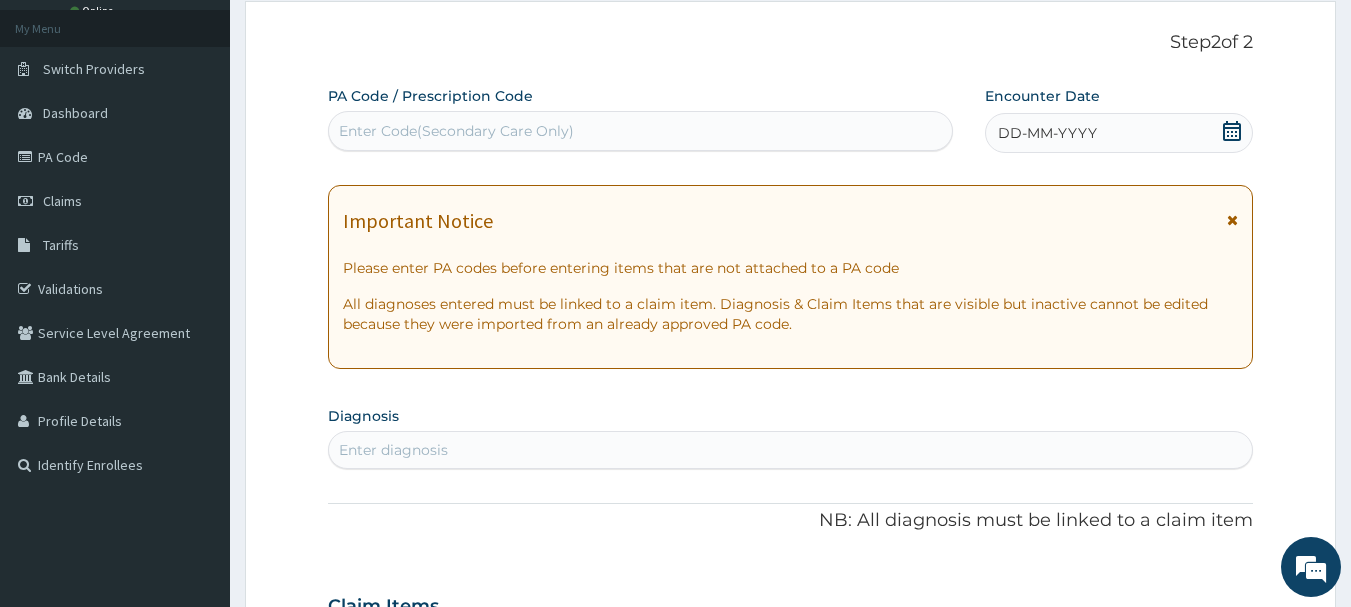 scroll, scrollTop: 0, scrollLeft: 0, axis: both 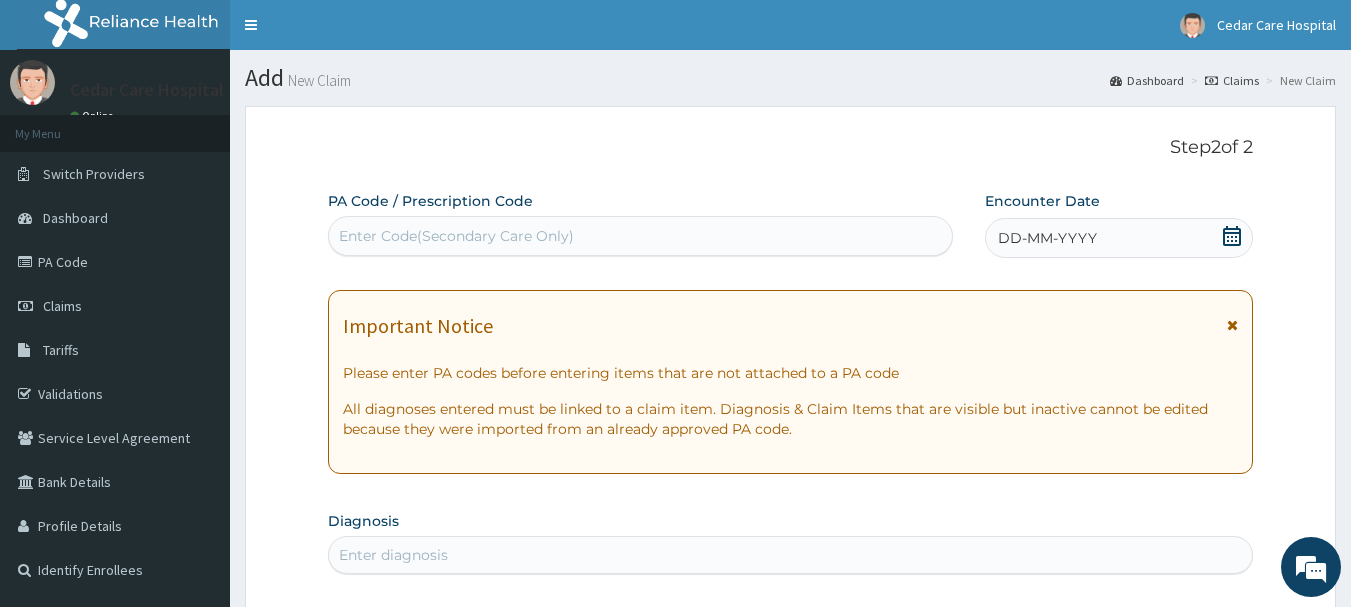 click on "Enter Code(Secondary Care Only)" at bounding box center [456, 236] 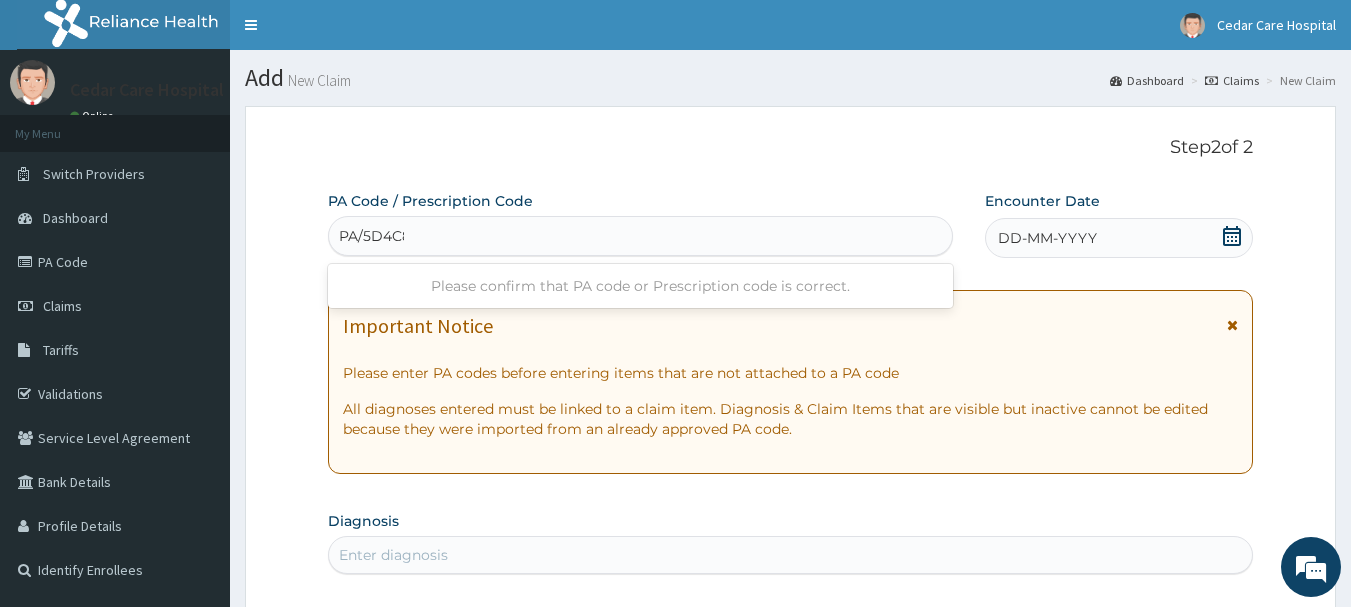 type on "PA/5D4C88" 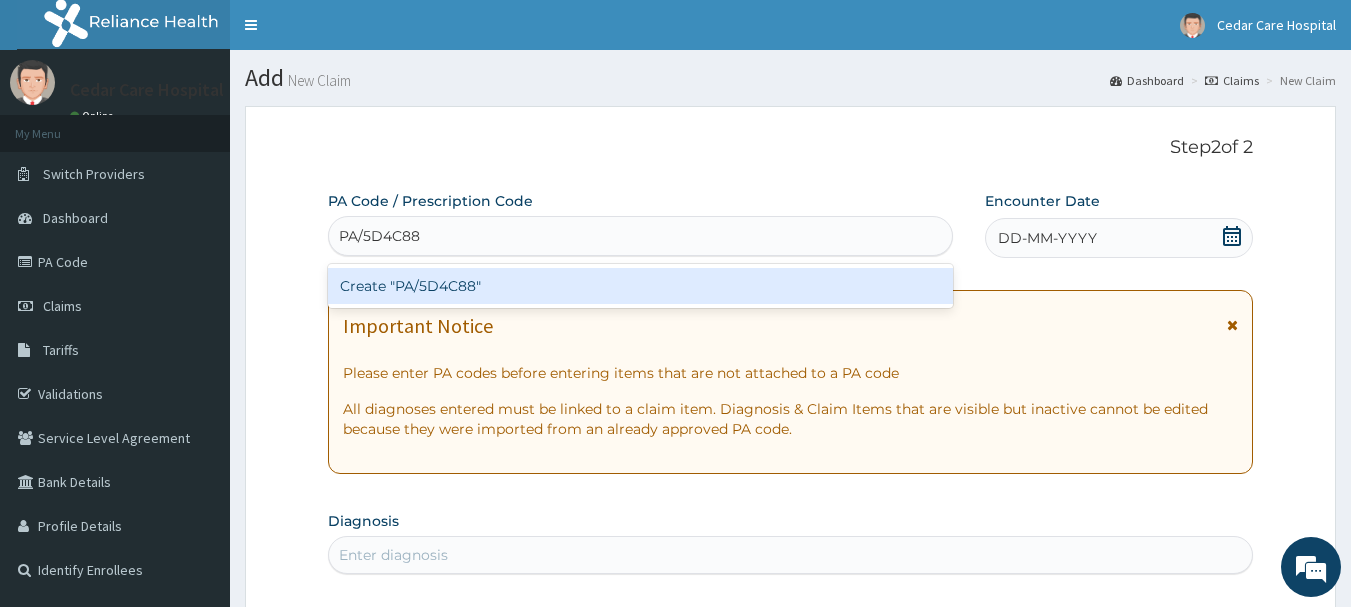 click on "Create "PA/5D4C88"" at bounding box center [641, 286] 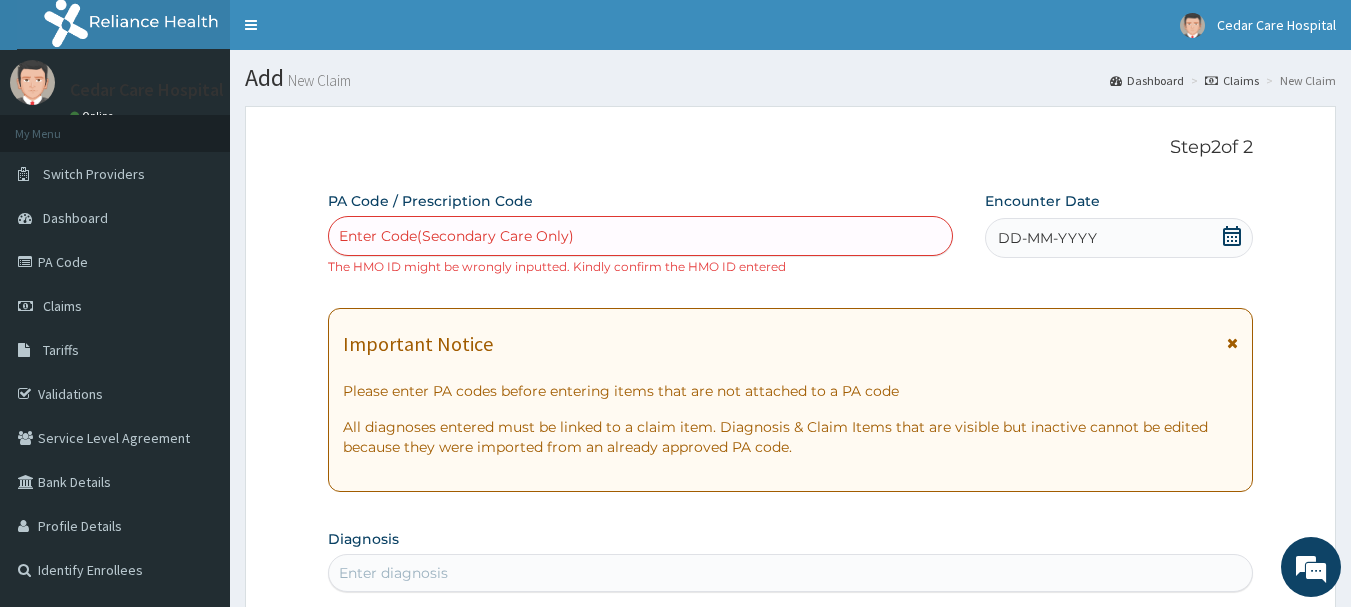 click on "Enter Code(Secondary Care Only)" at bounding box center (456, 236) 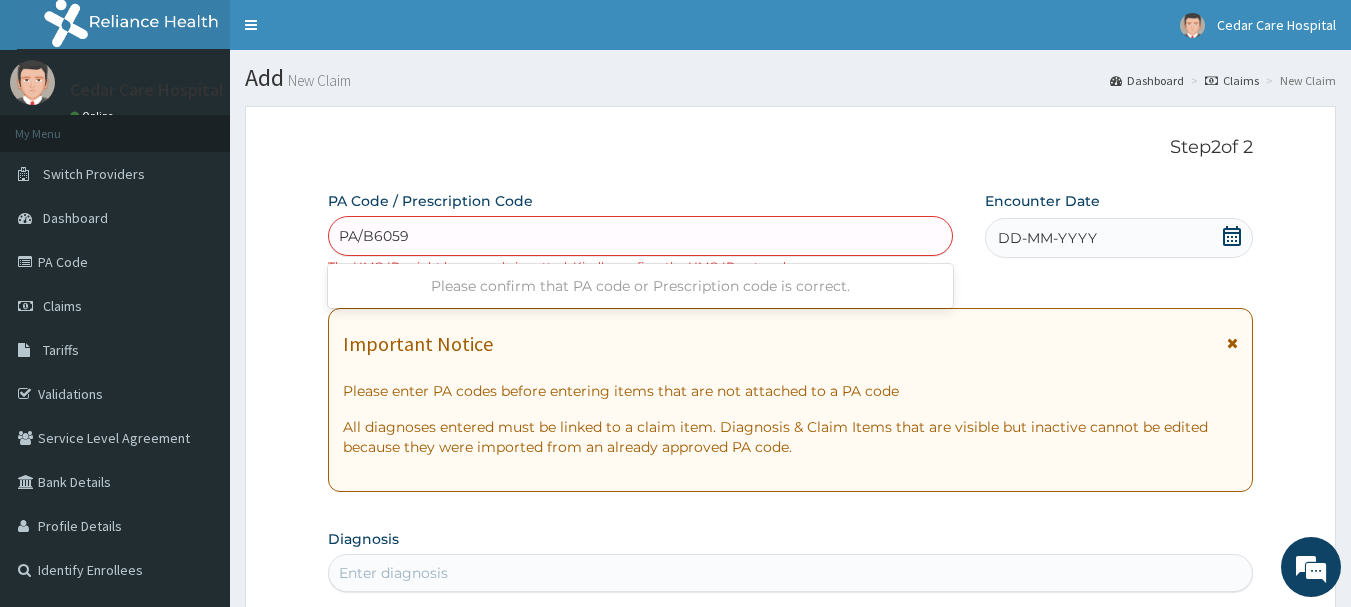 type on "PA/B60591" 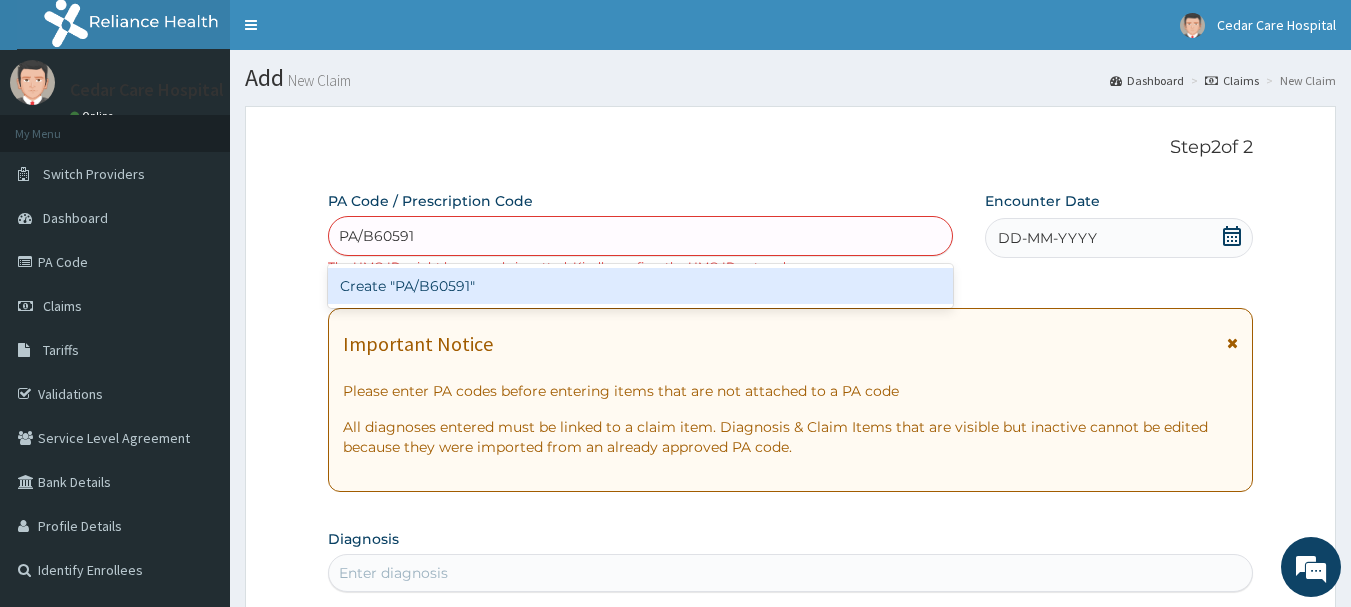 click on "Create "PA/B60591"" at bounding box center (641, 286) 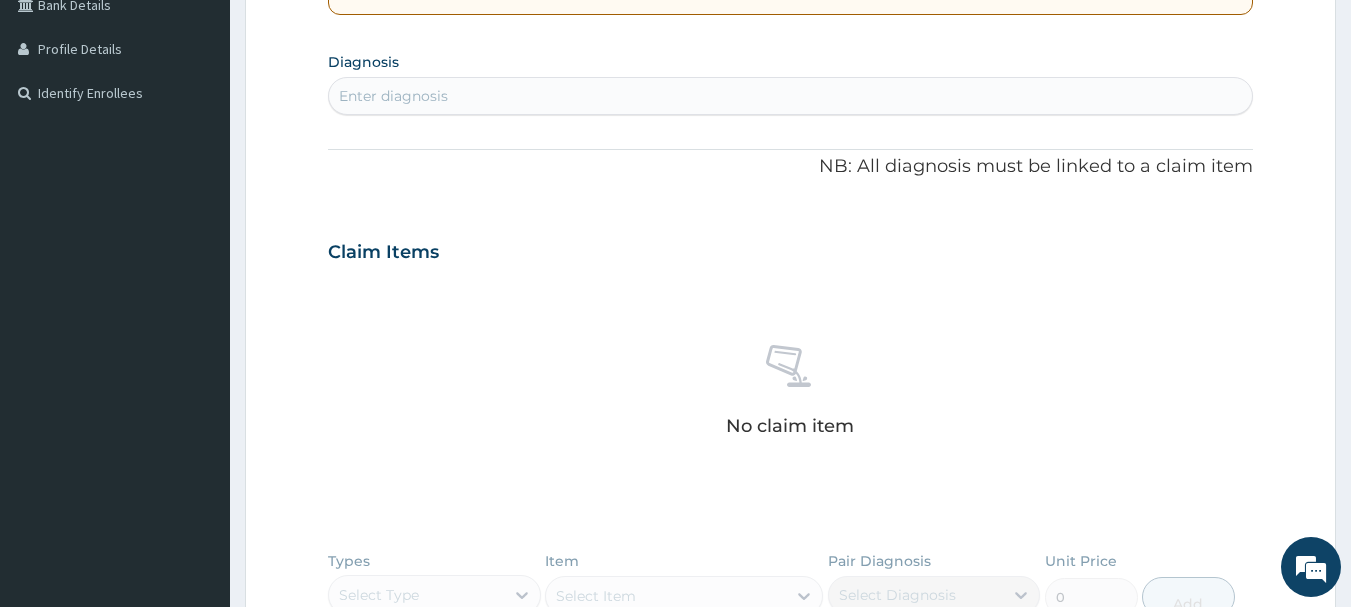 scroll, scrollTop: 847, scrollLeft: 0, axis: vertical 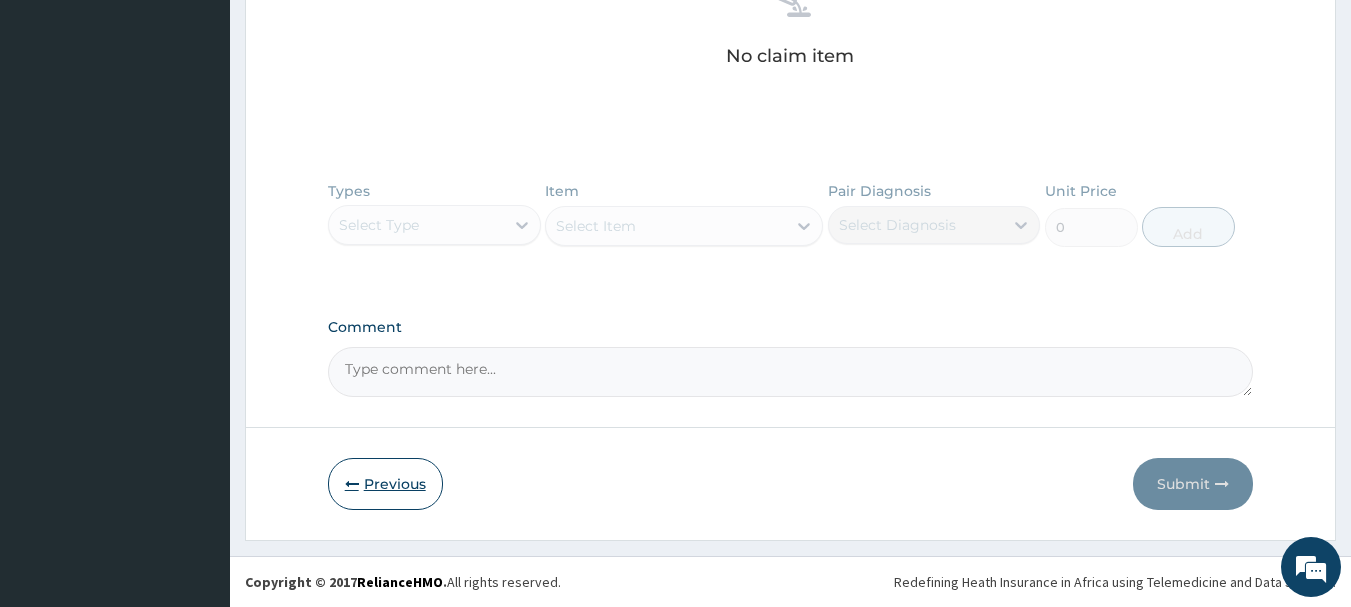 click on "Previous" at bounding box center [385, 484] 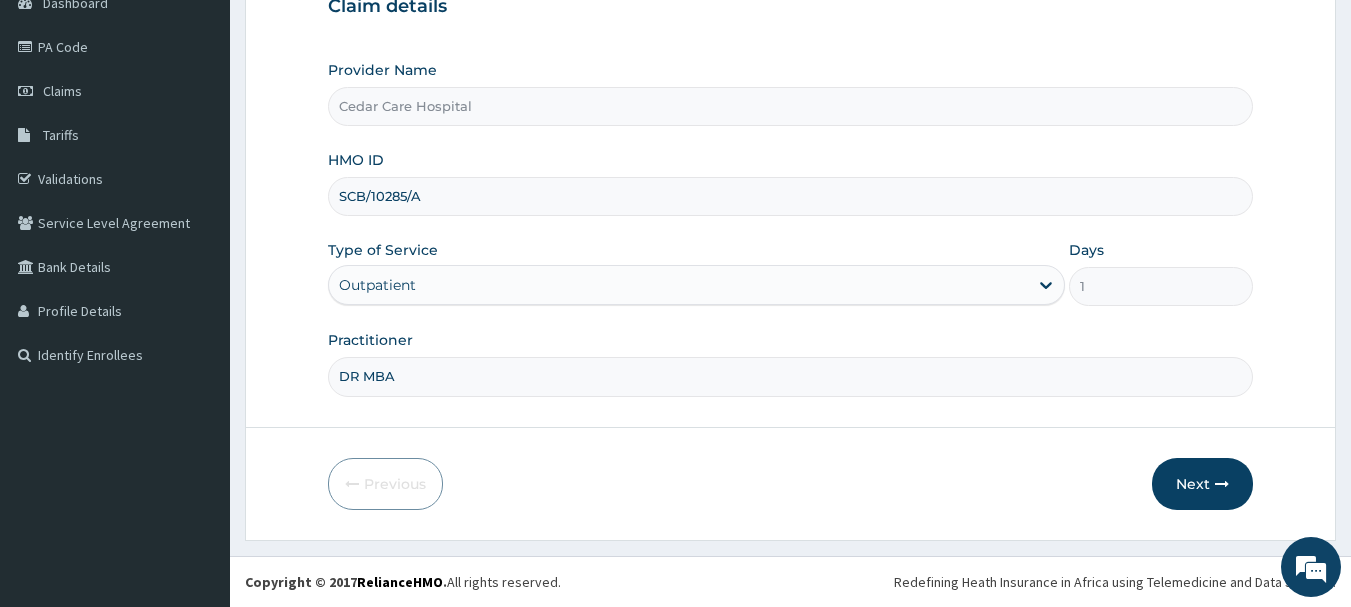 click on "SCB/10285/A" at bounding box center (791, 196) 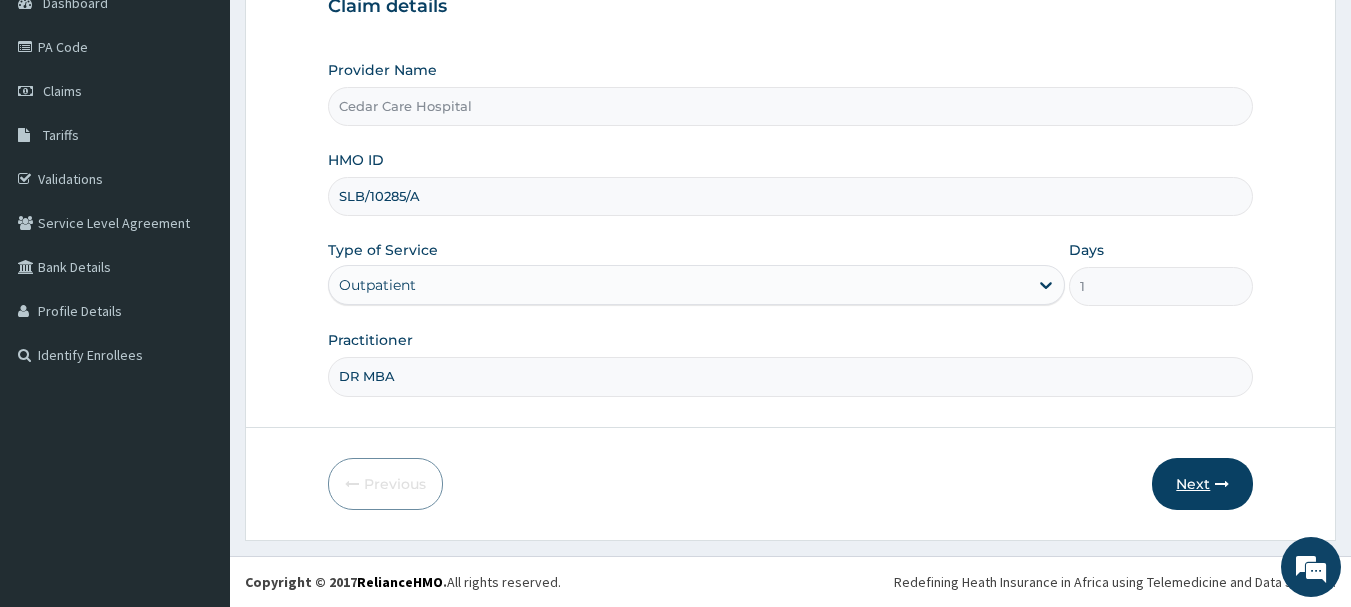 type on "SLB/10285/A" 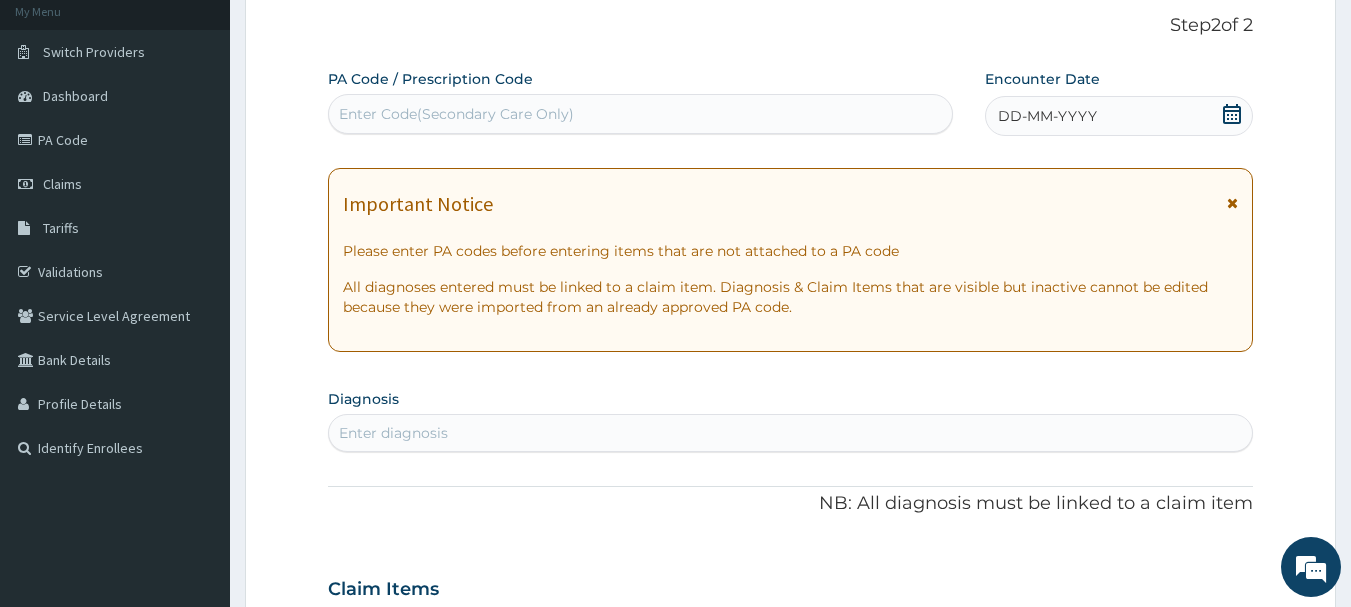 scroll, scrollTop: 0, scrollLeft: 0, axis: both 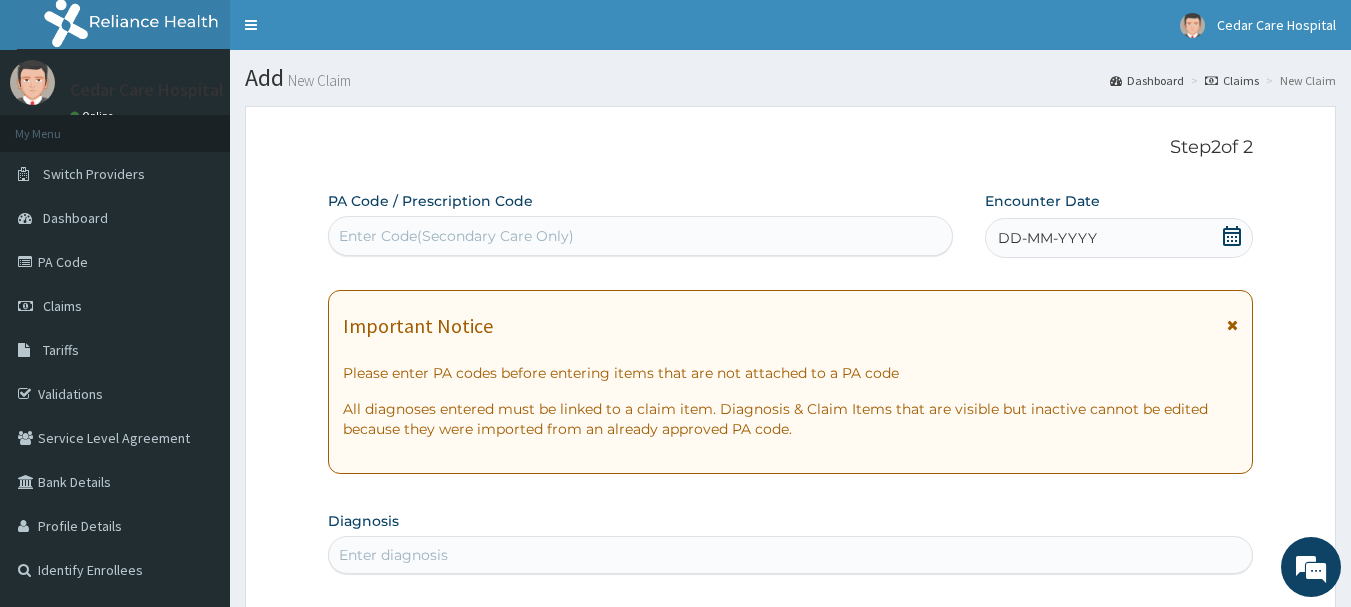 click on "Enter Code(Secondary Care Only)" at bounding box center (641, 236) 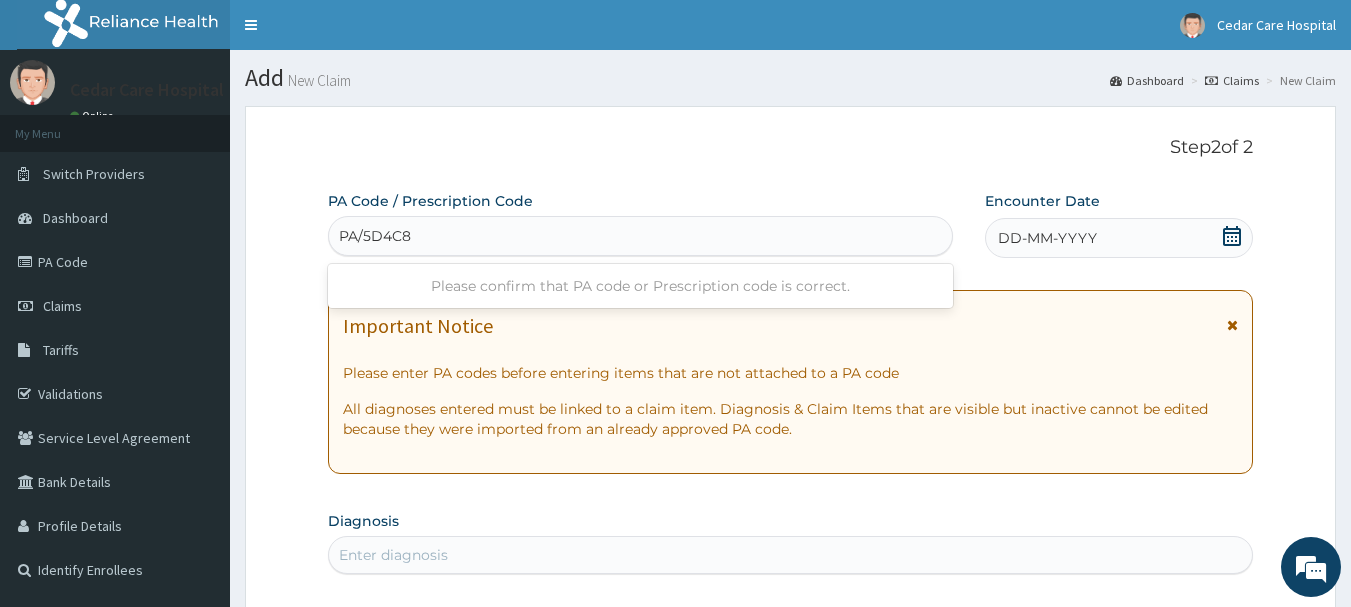 type on "PA/5D4C88" 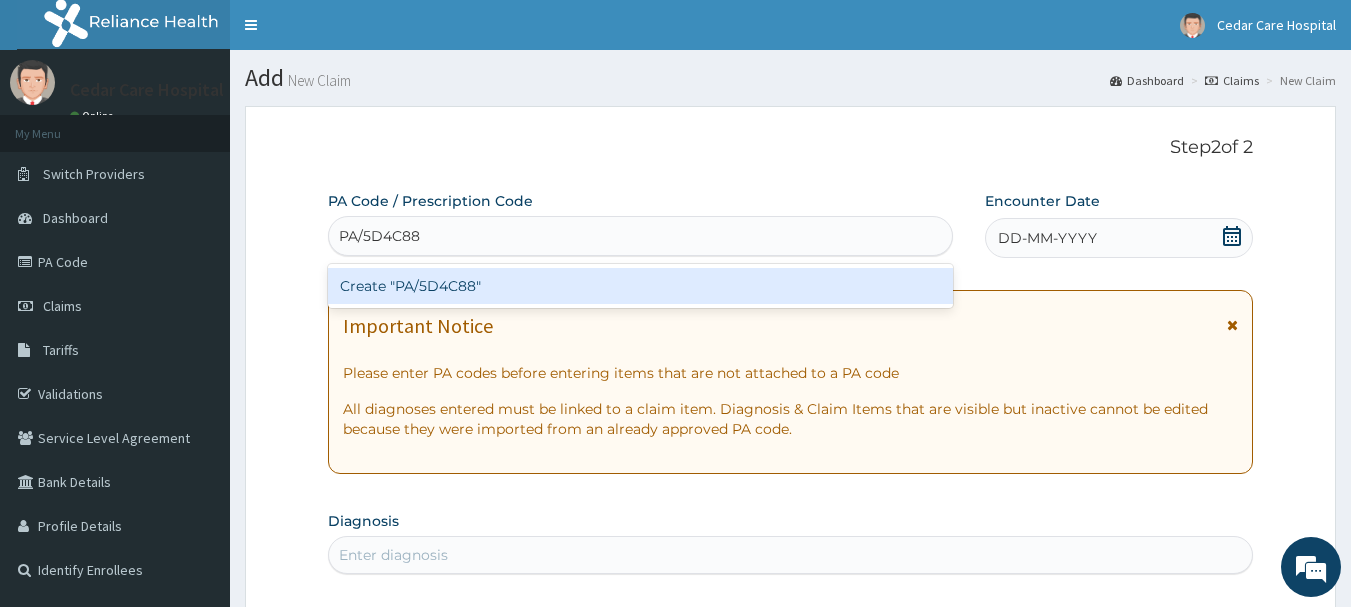 click on "Create "PA/5D4C88"" at bounding box center [641, 286] 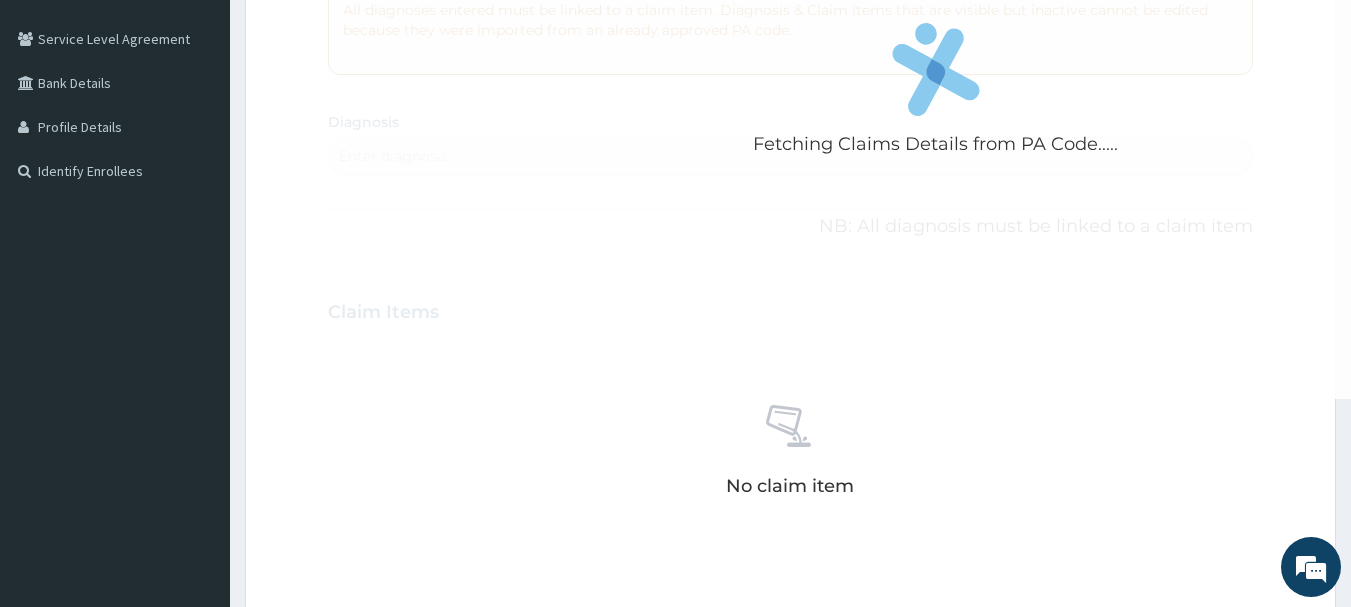 scroll, scrollTop: 400, scrollLeft: 0, axis: vertical 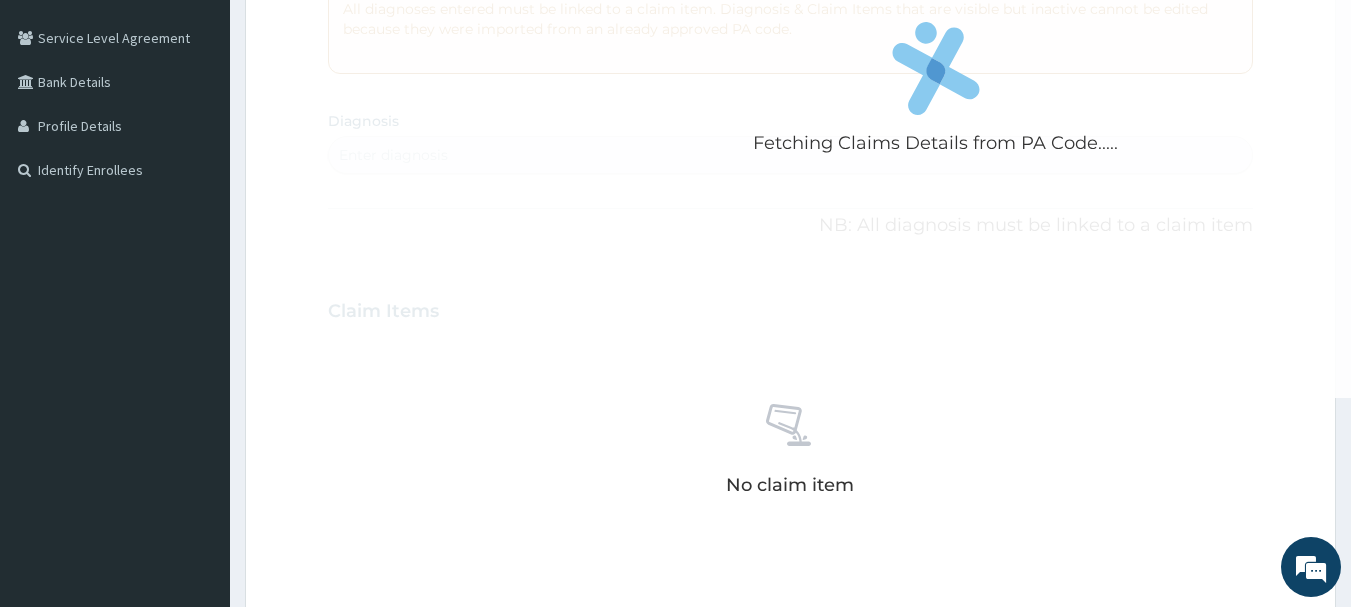 click 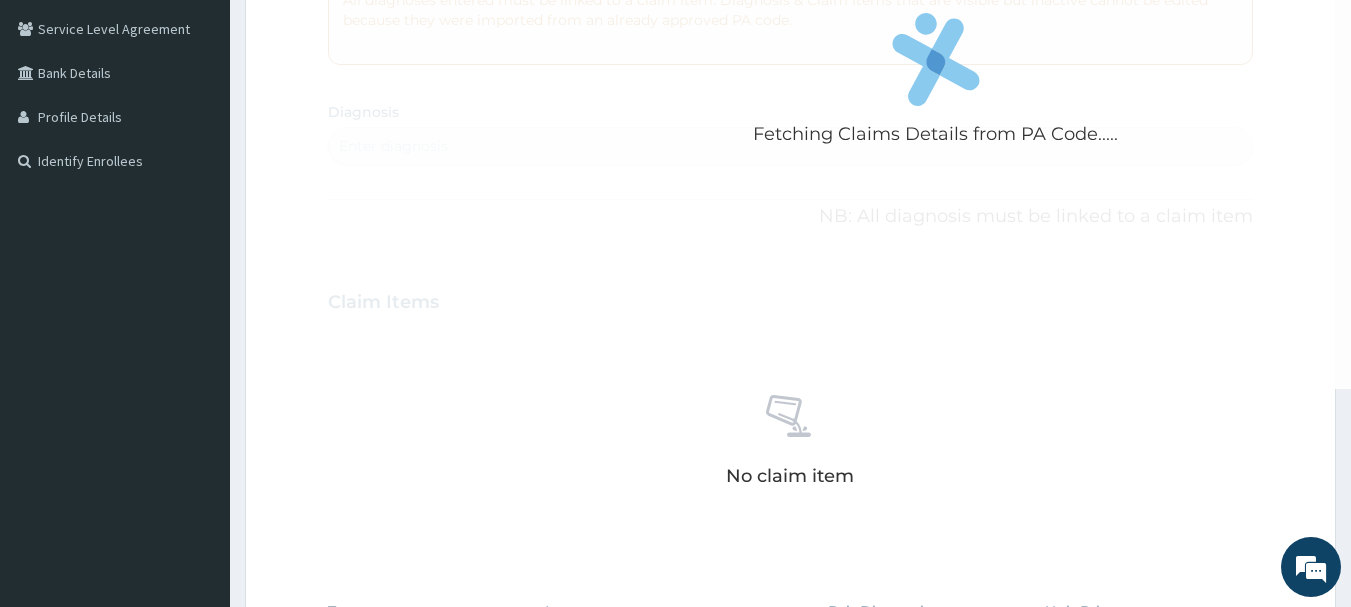 scroll, scrollTop: 800, scrollLeft: 0, axis: vertical 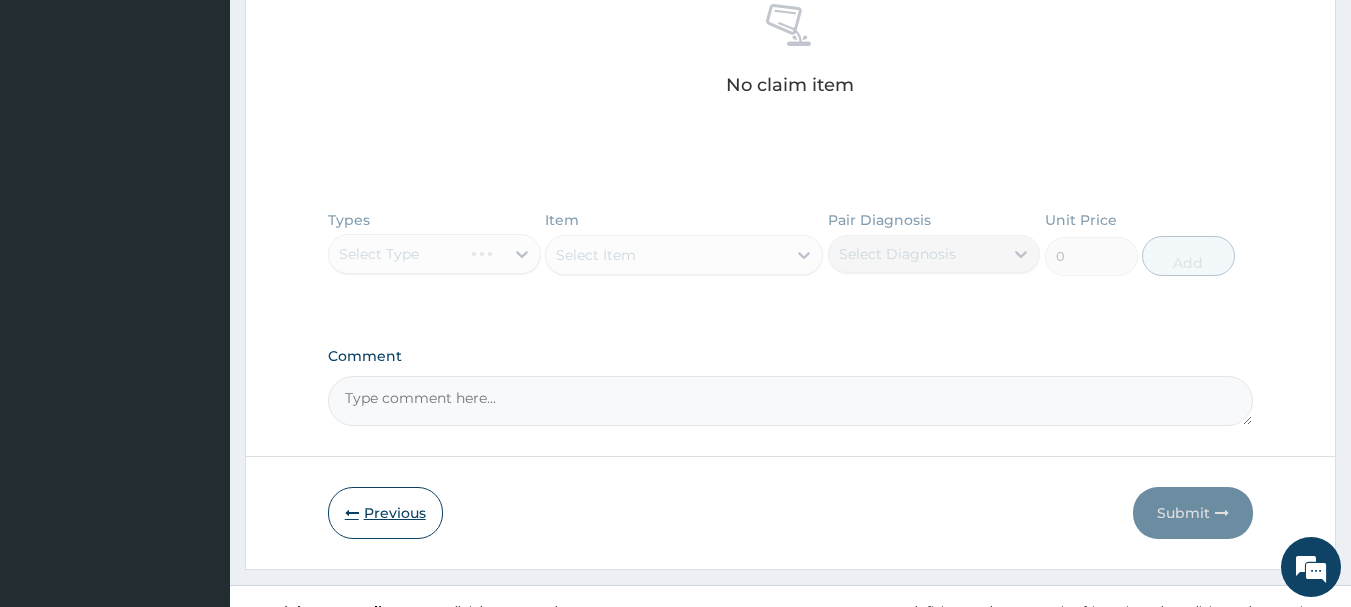 click on "Previous" at bounding box center (385, 513) 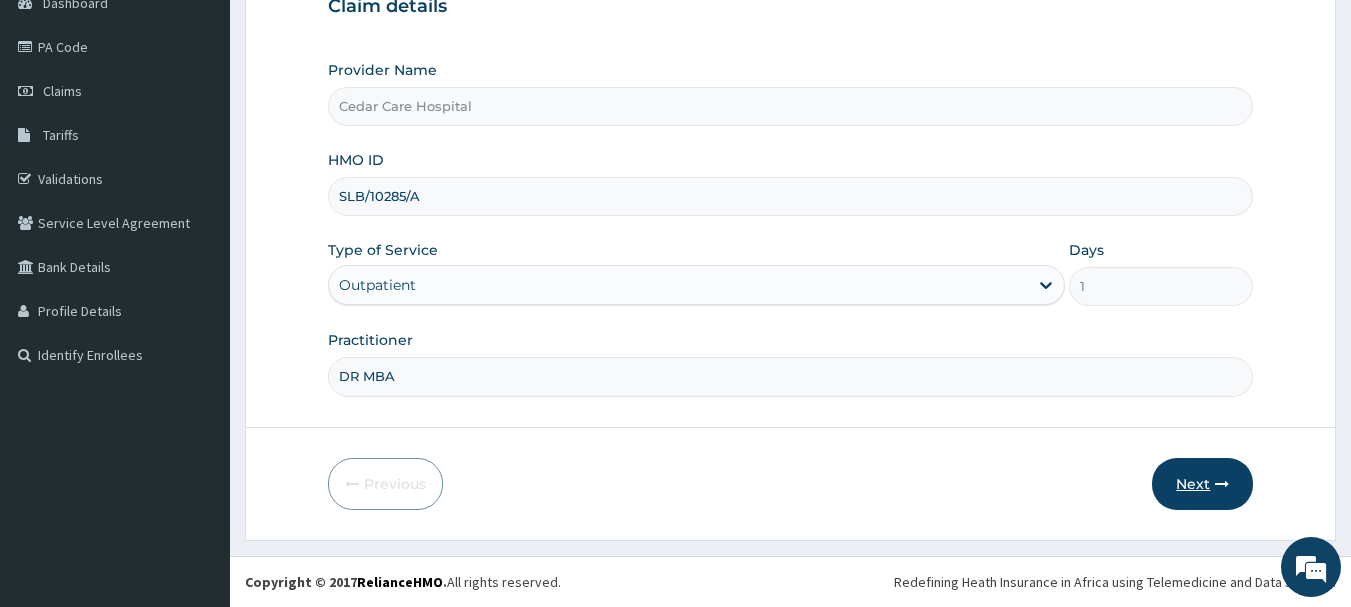 click on "Next" at bounding box center [1202, 484] 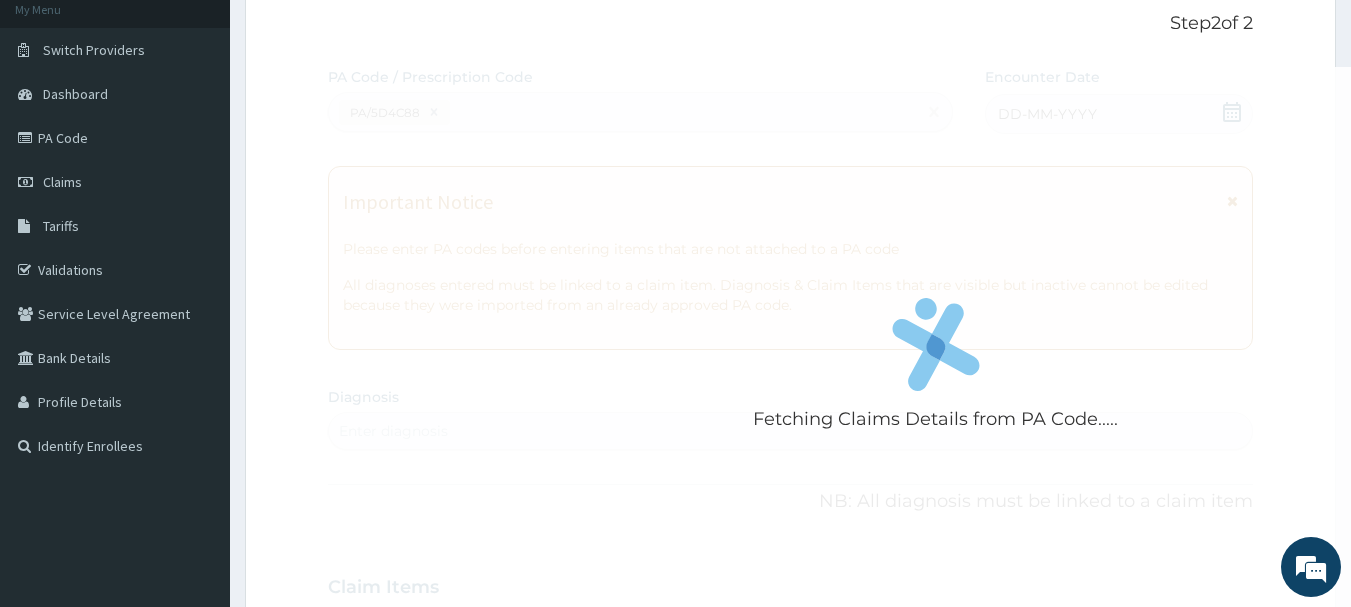 scroll, scrollTop: 0, scrollLeft: 0, axis: both 